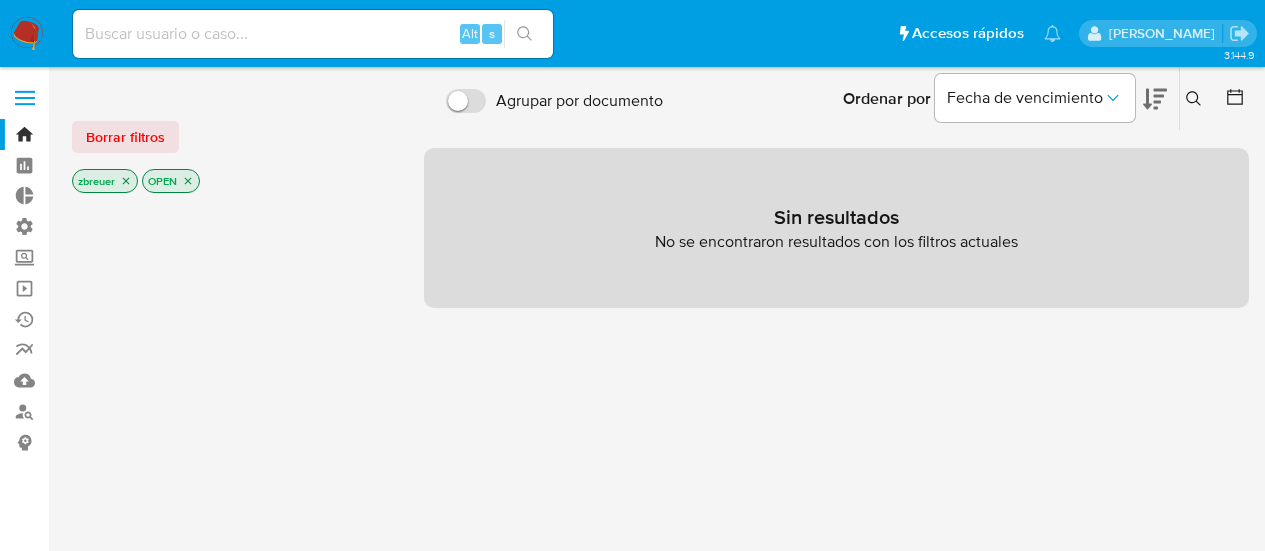 scroll, scrollTop: 0, scrollLeft: 0, axis: both 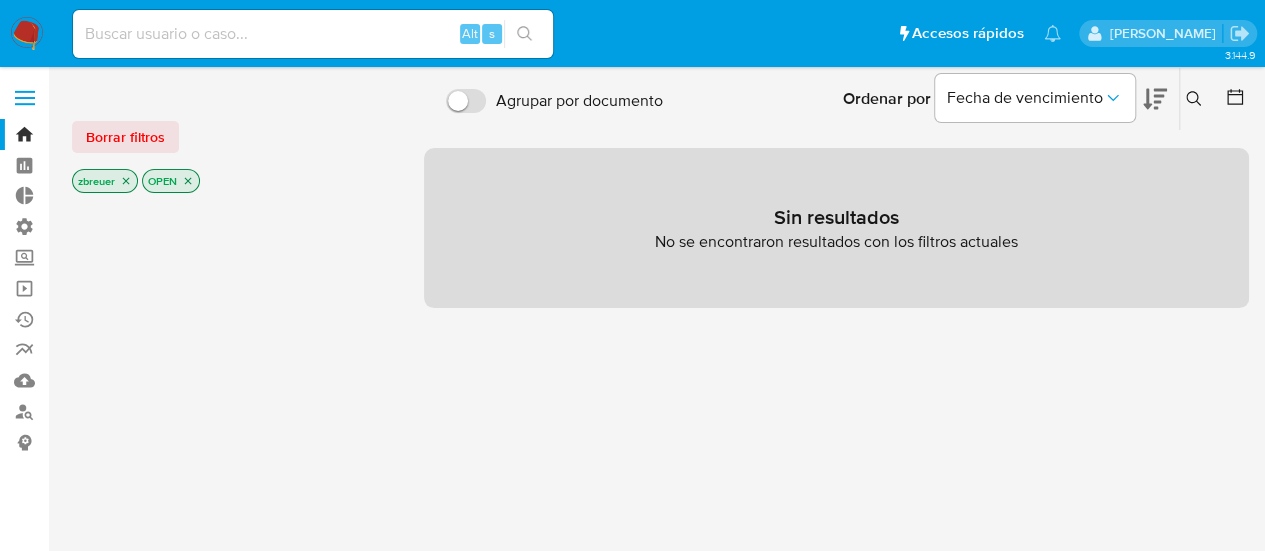 click at bounding box center [25, 91] 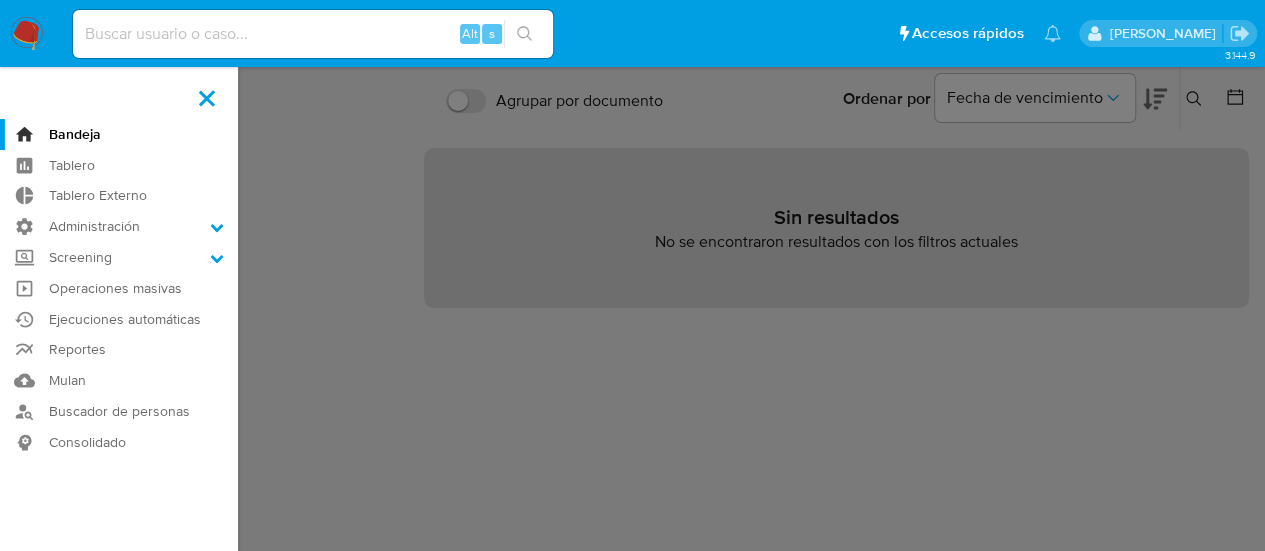 click at bounding box center (632, 275) 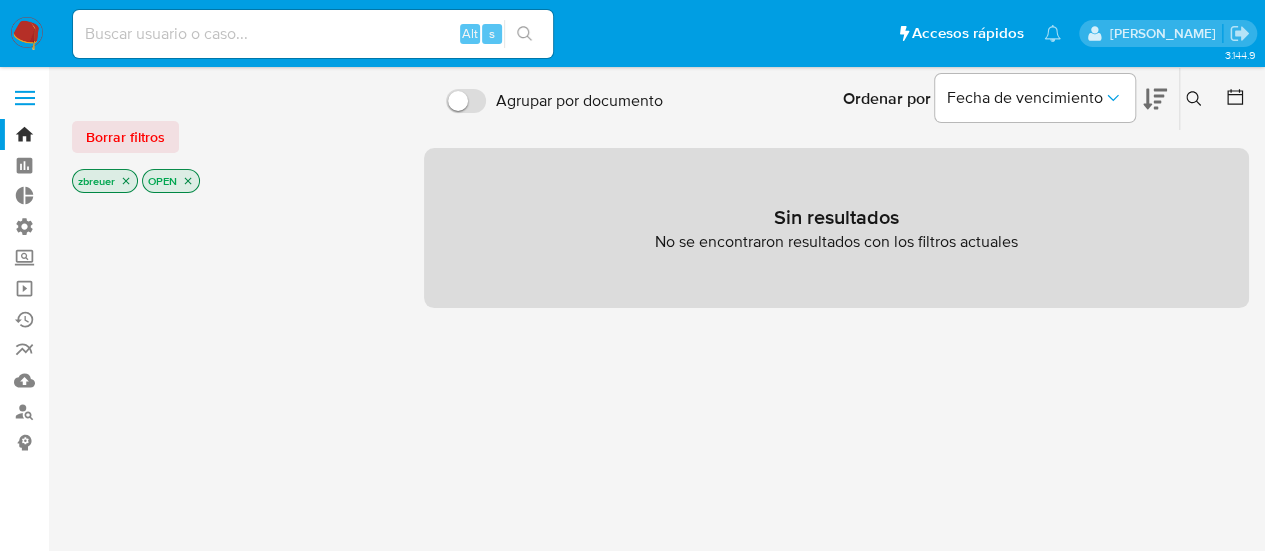 click on "Alt s" at bounding box center (313, 34) 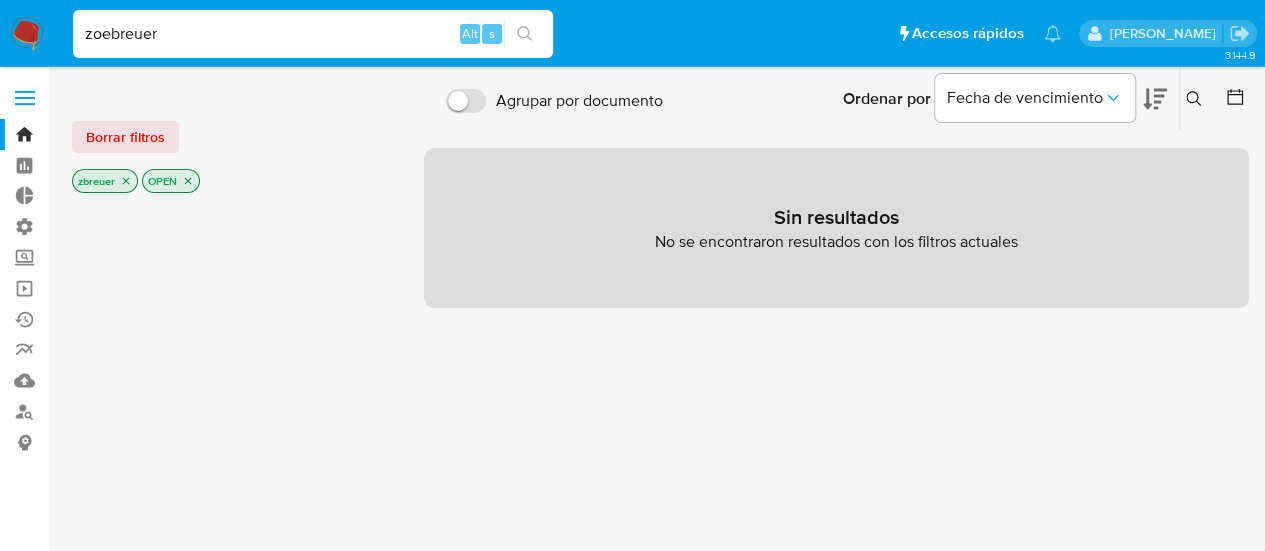 type on "zoebreuer" 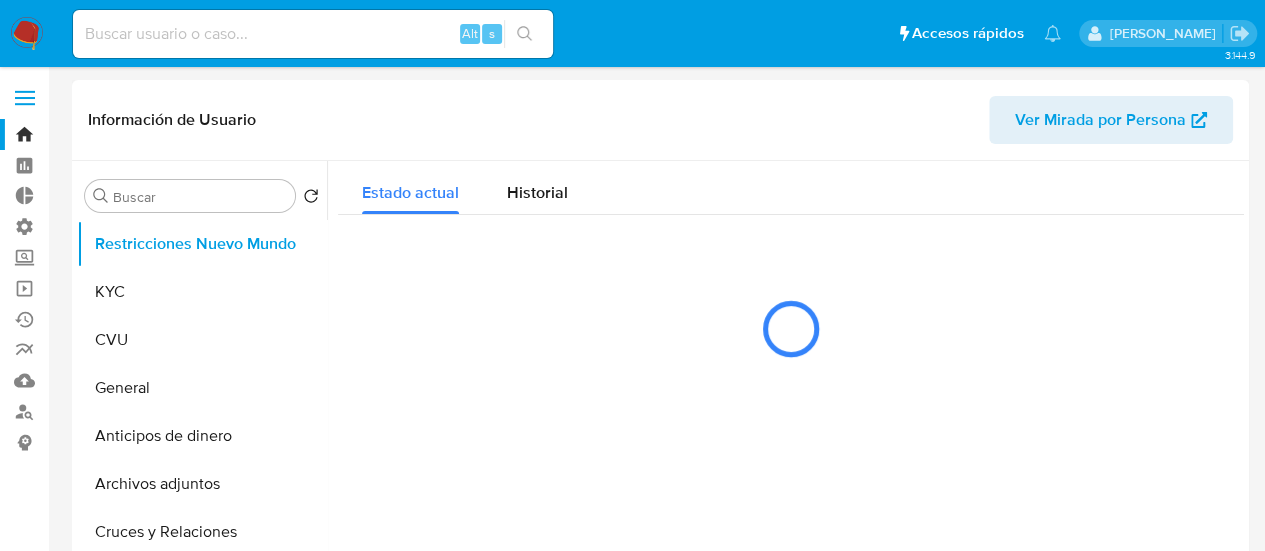 select on "10" 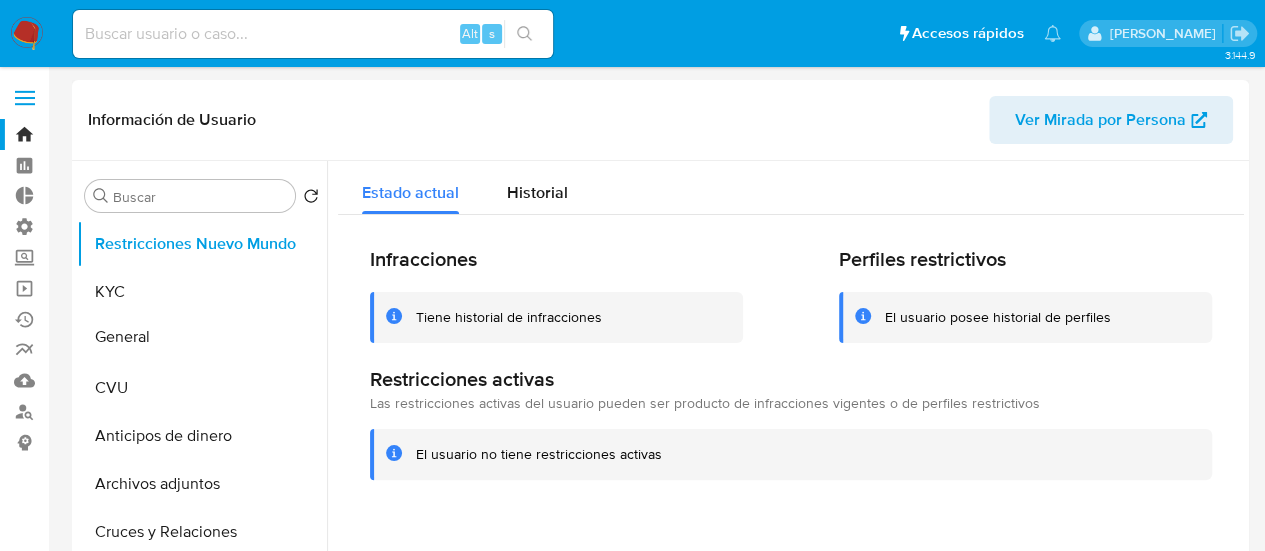 drag, startPoint x: 301, startPoint y: 386, endPoint x: 296, endPoint y: 332, distance: 54.230988 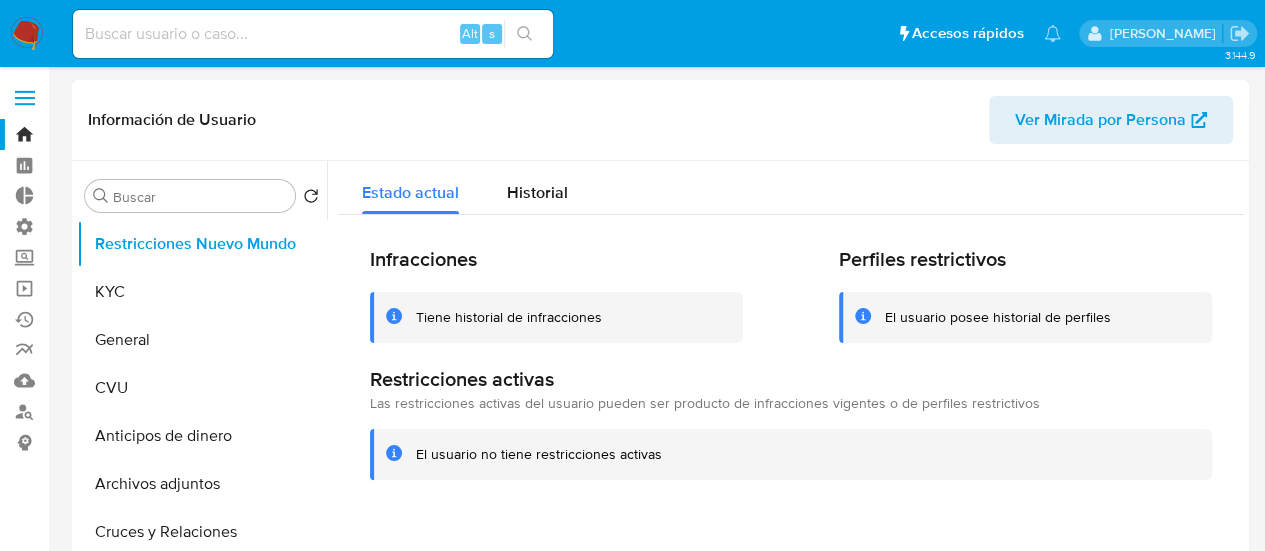 click at bounding box center [785, 417] 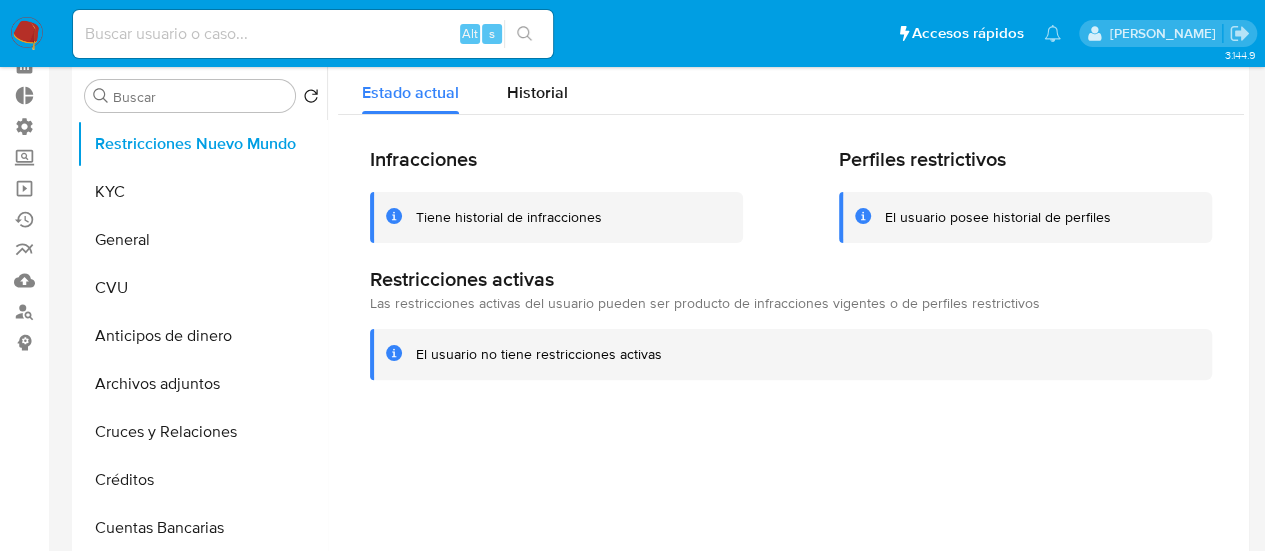 scroll, scrollTop: 0, scrollLeft: 0, axis: both 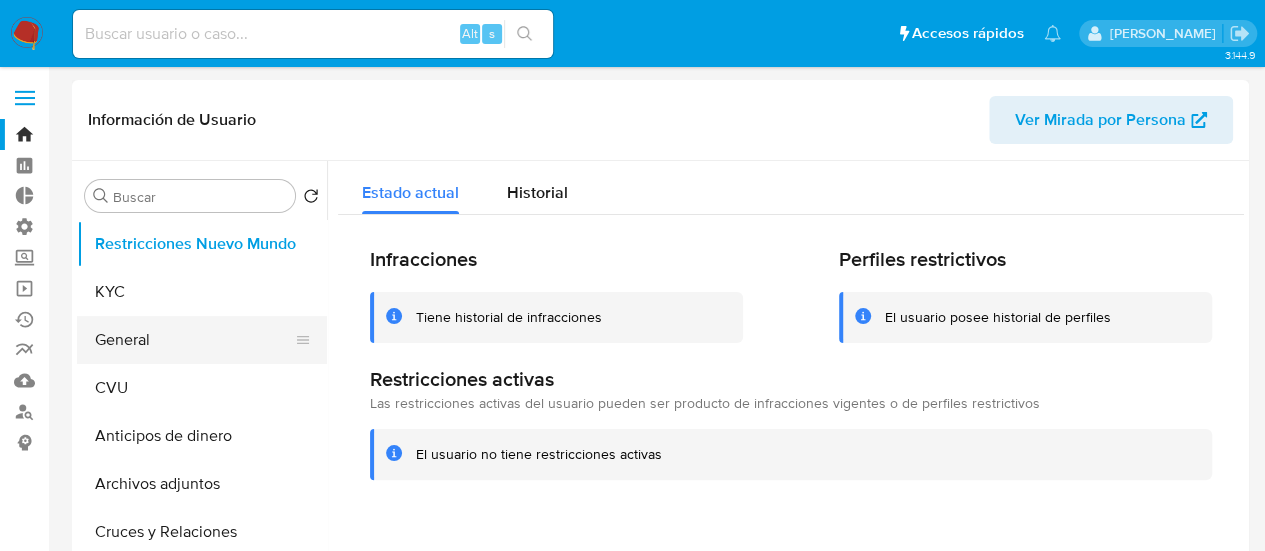 click on "General" at bounding box center [194, 340] 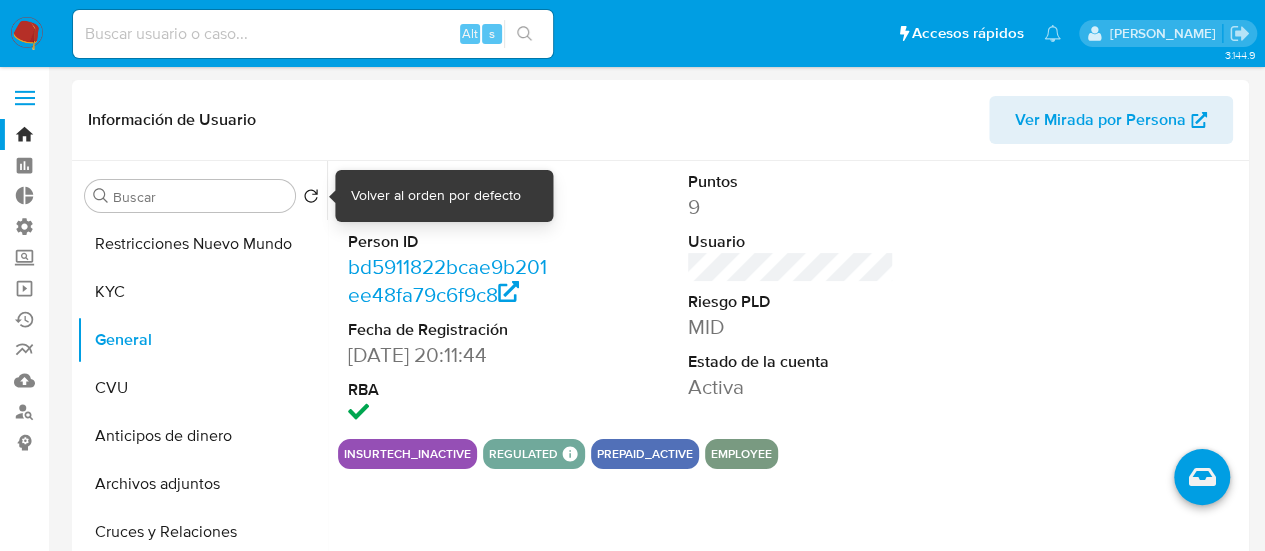 click 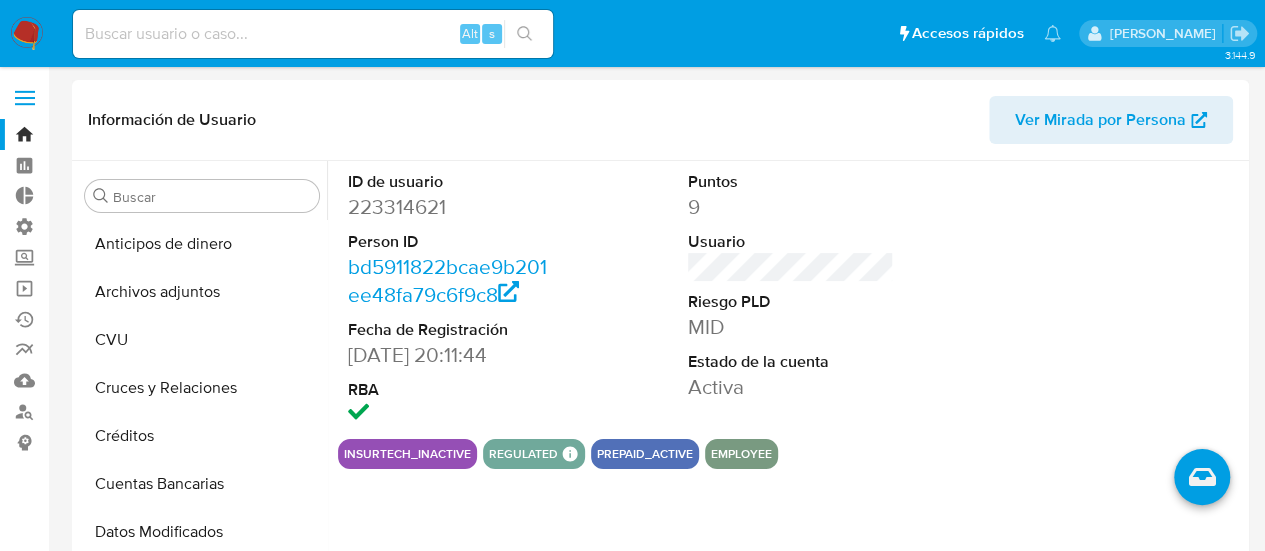 click at bounding box center (313, 34) 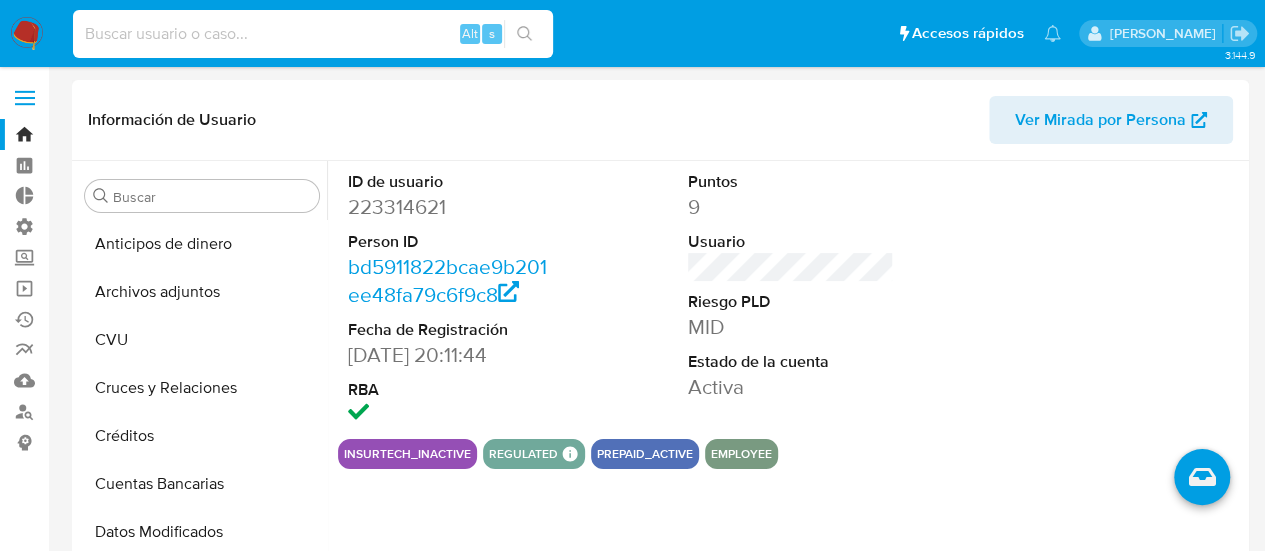 paste on "2475702408" 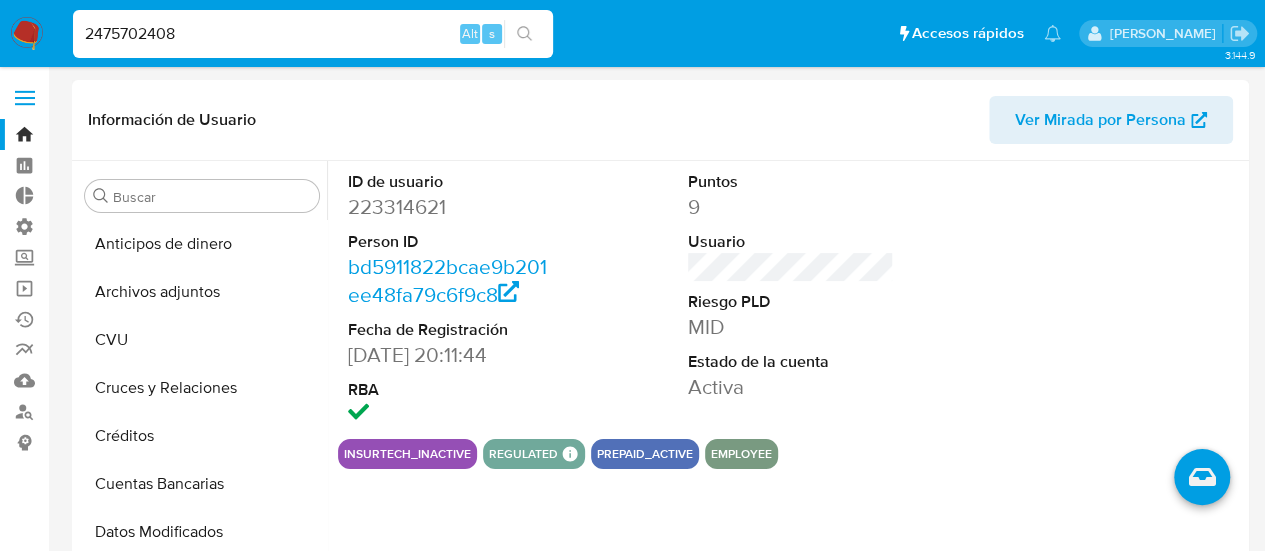type on "2475702408" 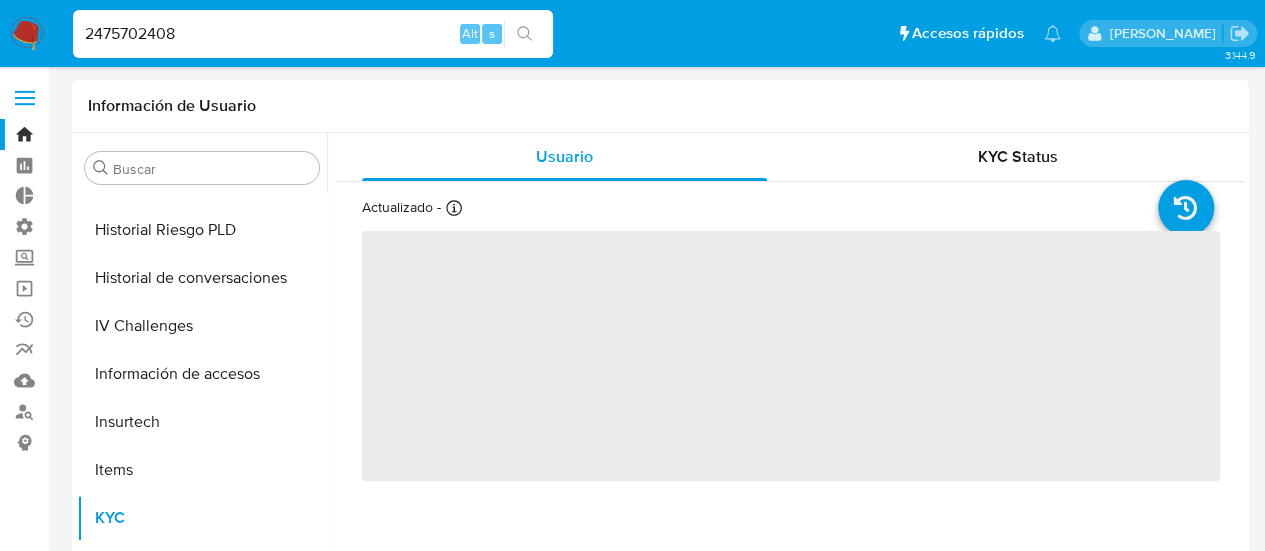 scroll, scrollTop: 797, scrollLeft: 0, axis: vertical 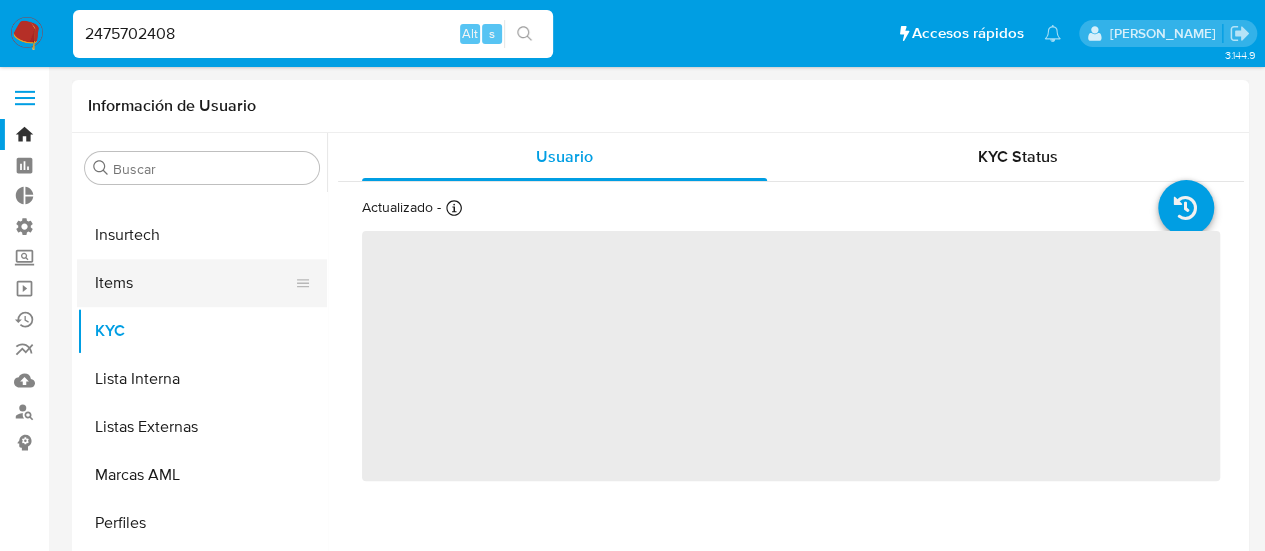 select on "10" 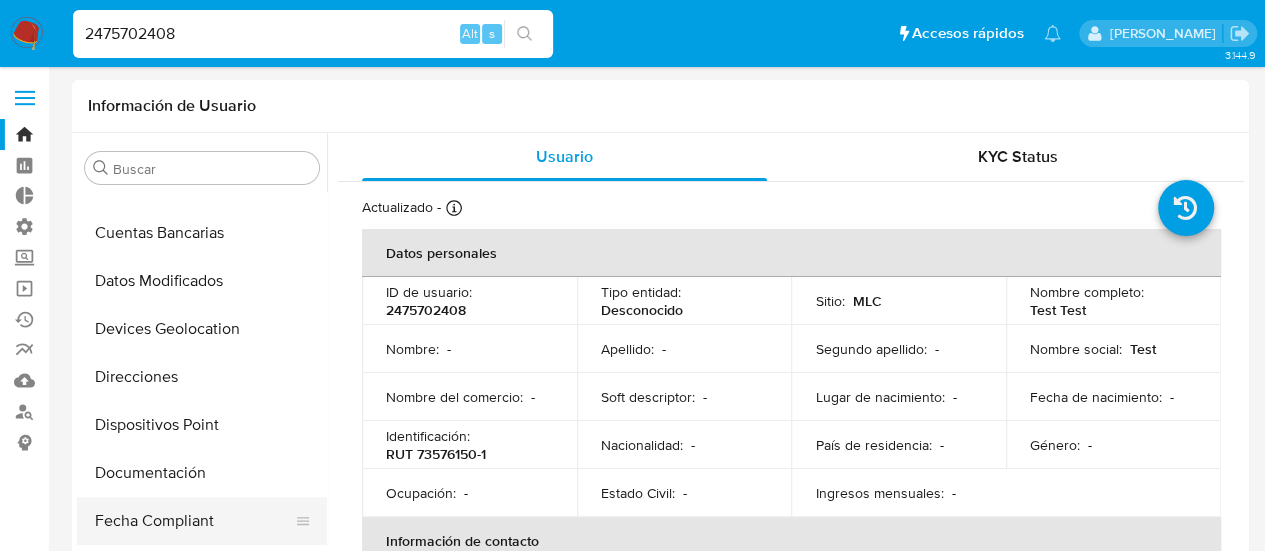 scroll, scrollTop: 300, scrollLeft: 0, axis: vertical 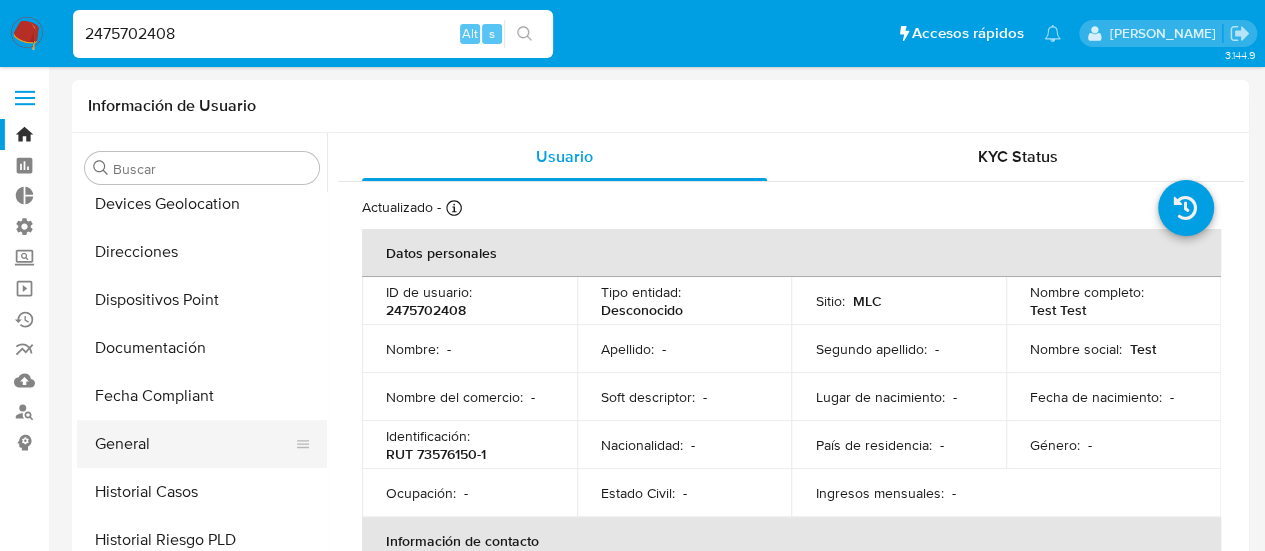 click on "General" at bounding box center [194, 444] 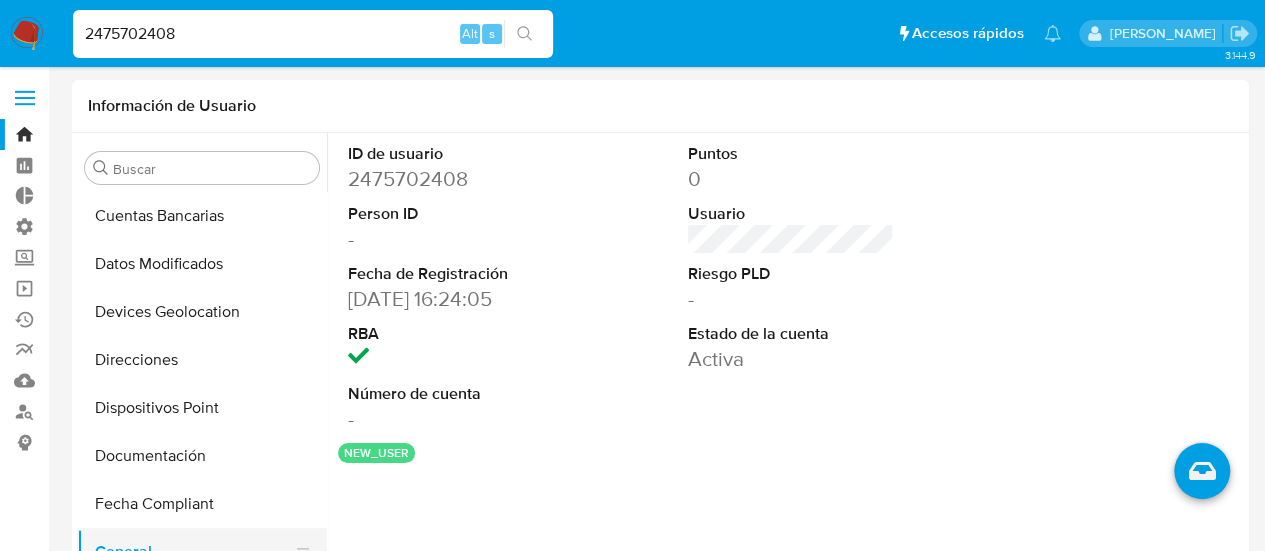 scroll, scrollTop: 0, scrollLeft: 0, axis: both 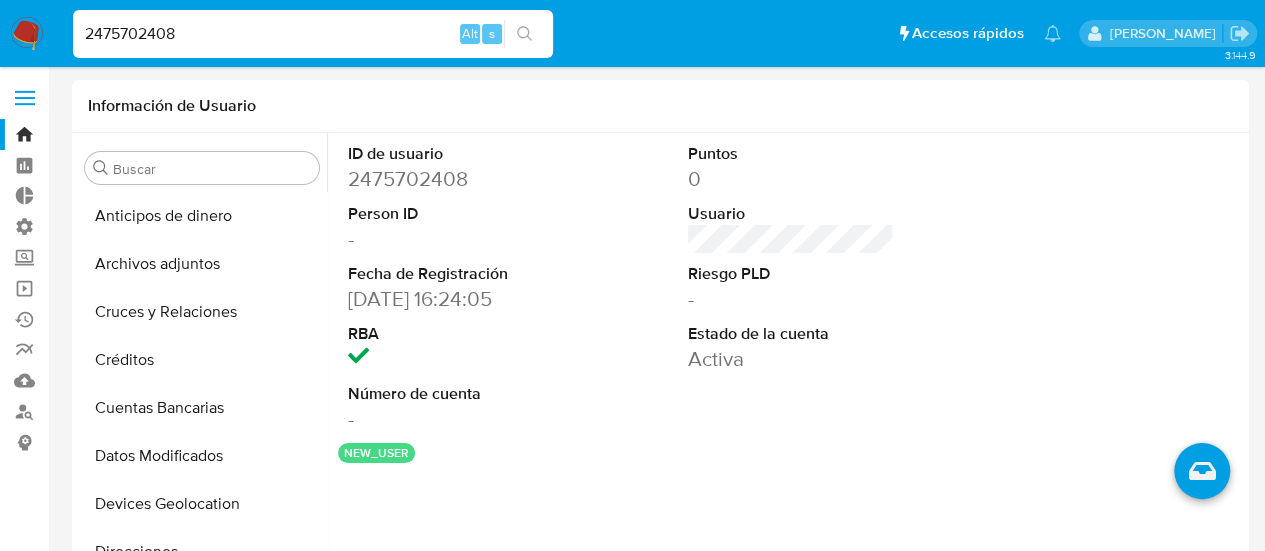 click on "2475702408" at bounding box center (313, 34) 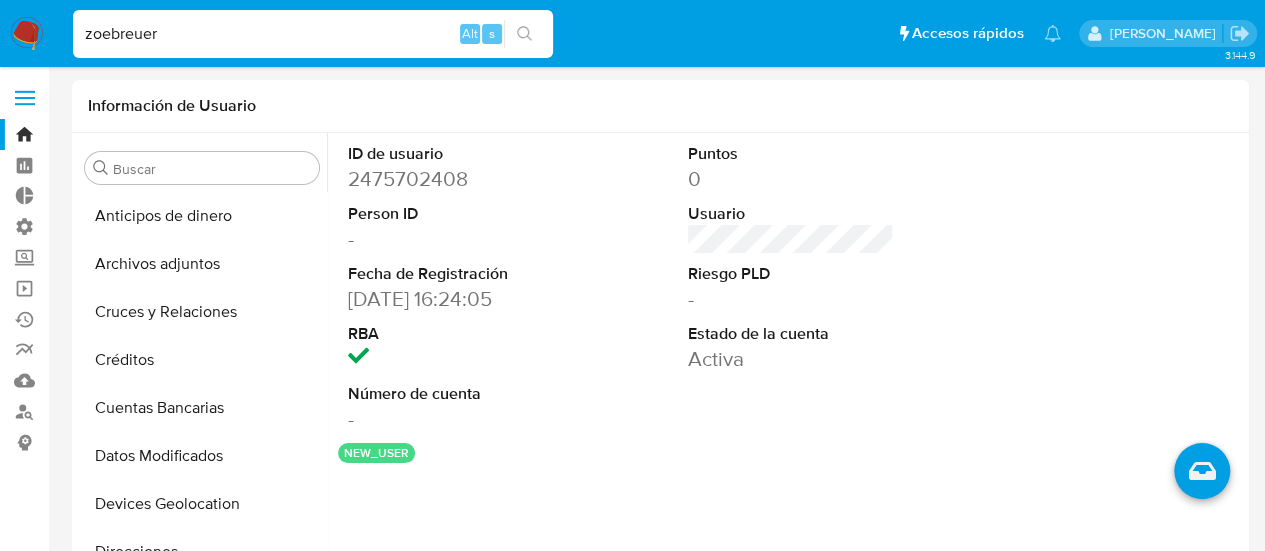 type on "zoebreuer" 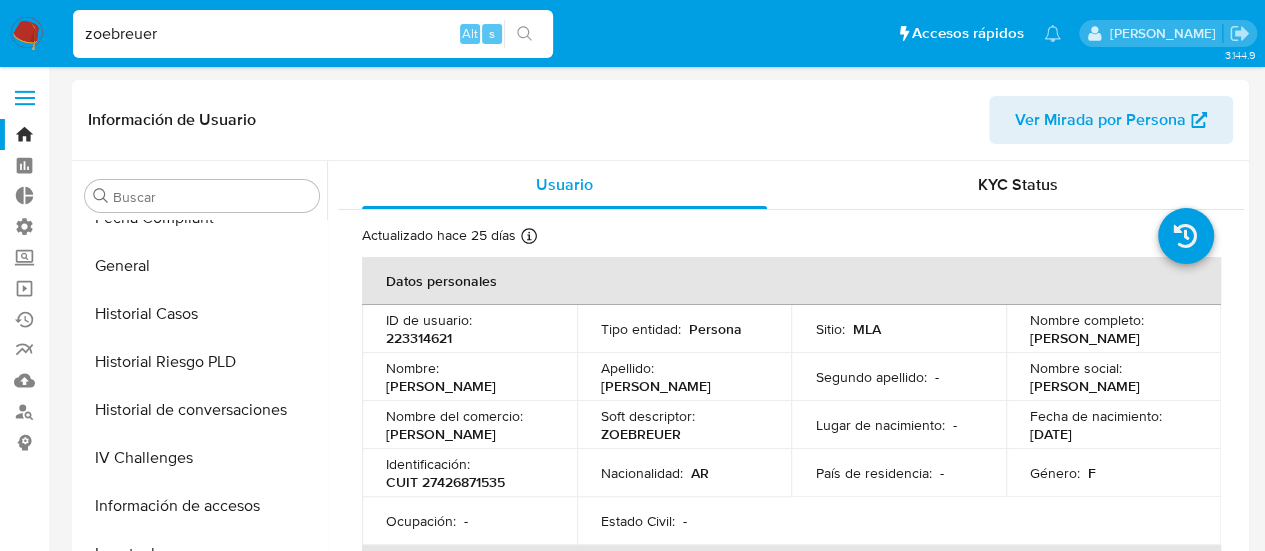 scroll, scrollTop: 50, scrollLeft: 0, axis: vertical 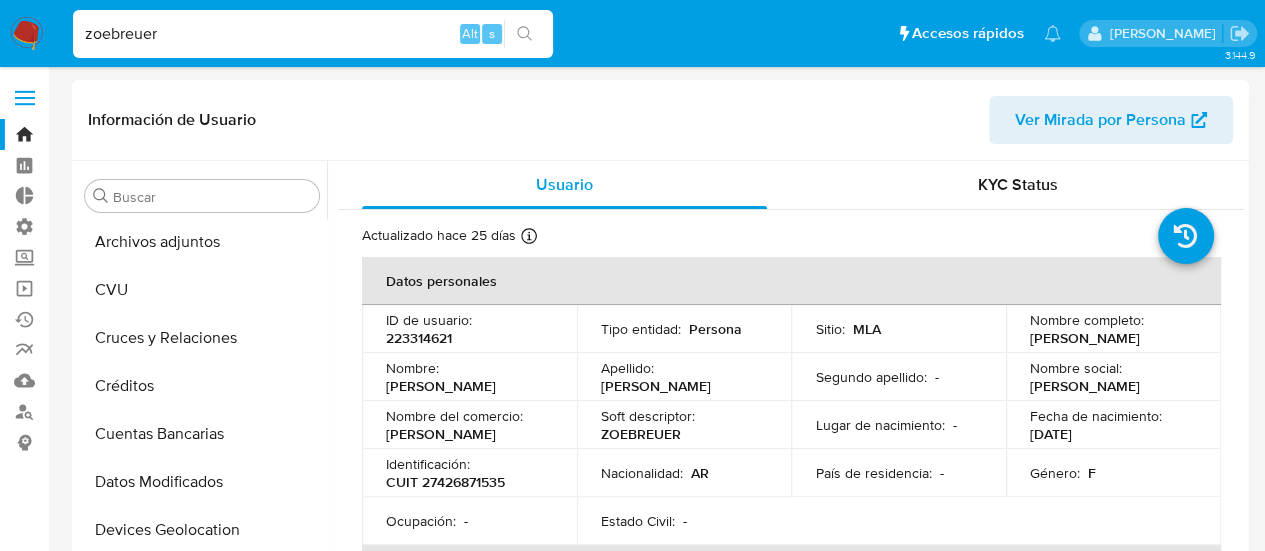 select on "10" 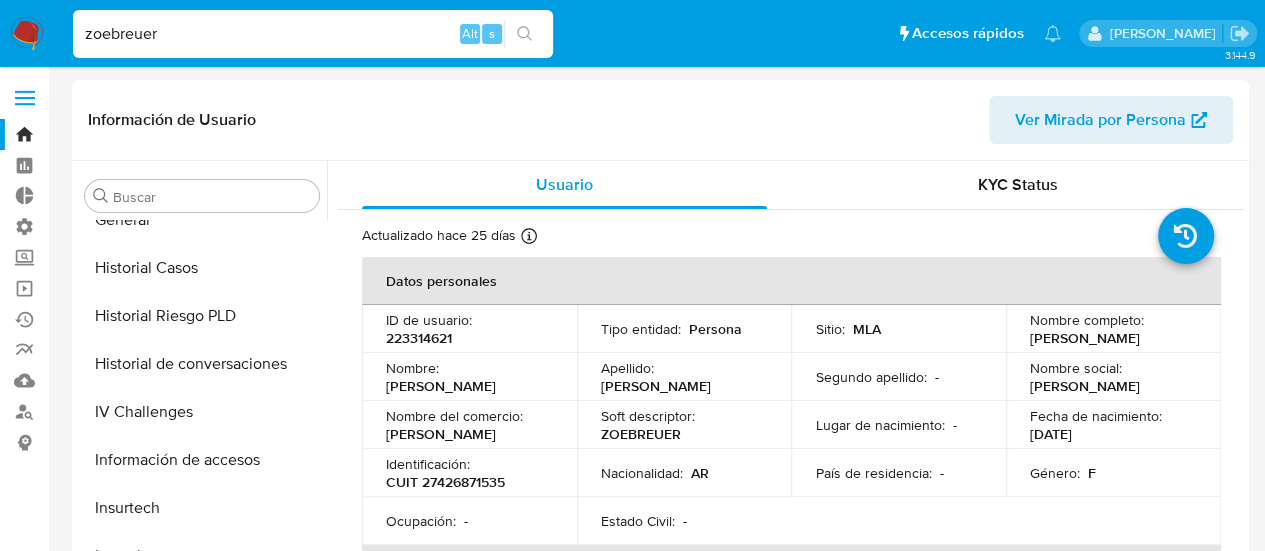 scroll, scrollTop: 500, scrollLeft: 0, axis: vertical 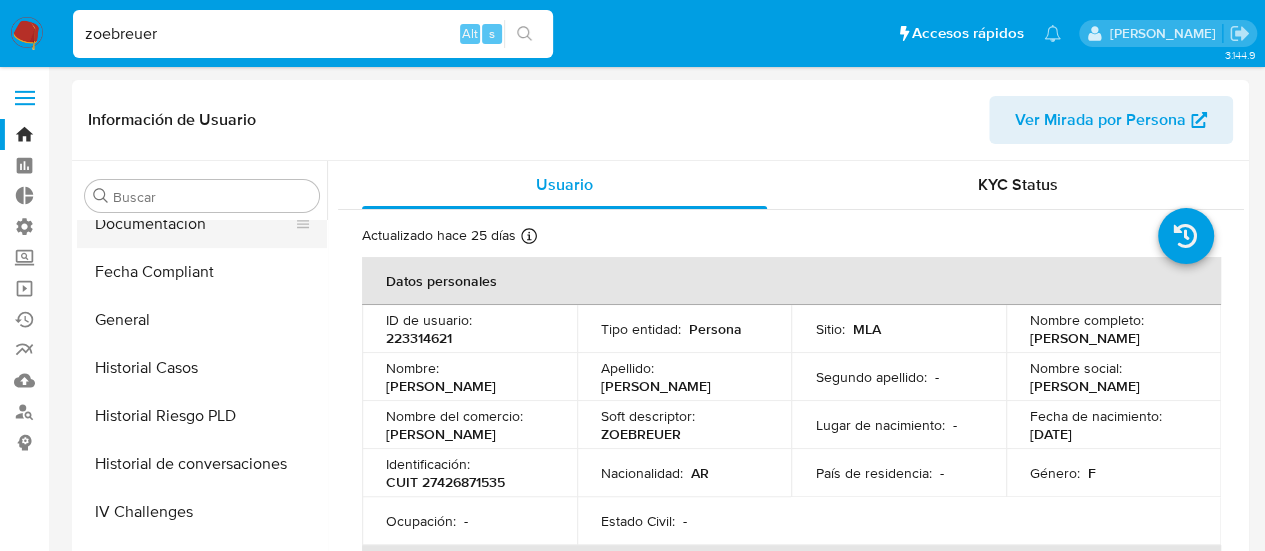 click on "Fecha Compliant" at bounding box center (202, 272) 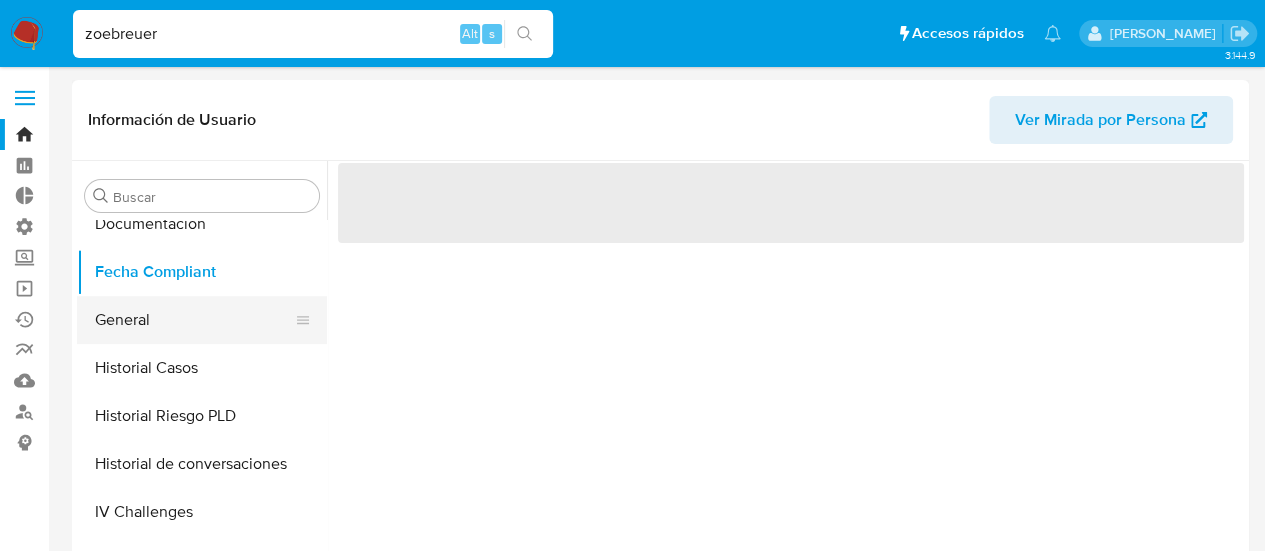 click on "General" at bounding box center (194, 320) 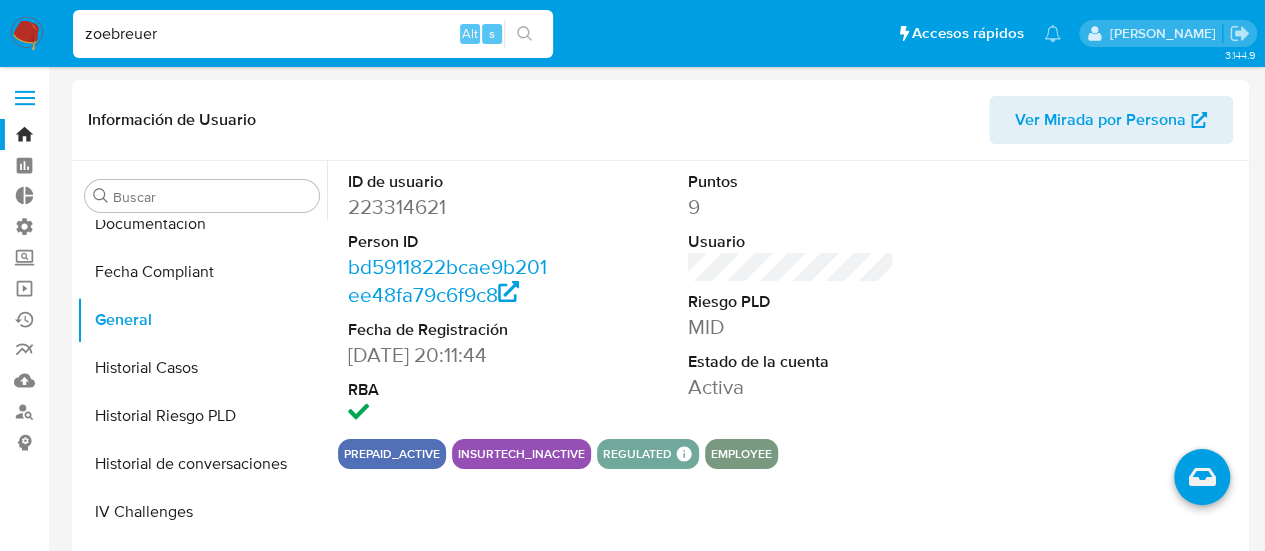 click on "223314621" at bounding box center (451, 207) 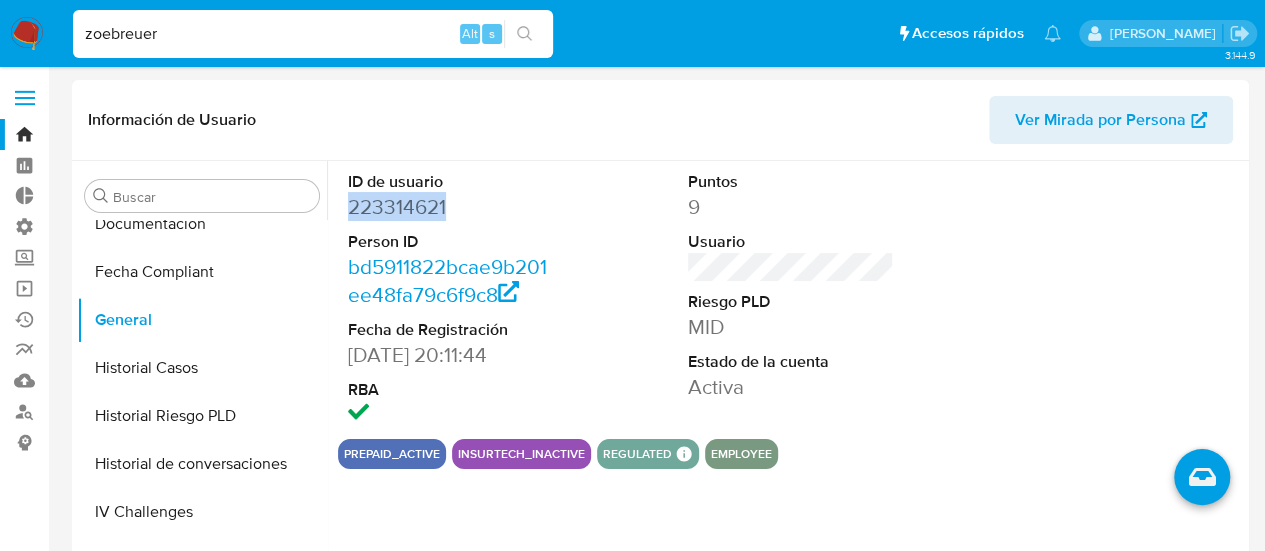 click on "223314621" at bounding box center [451, 207] 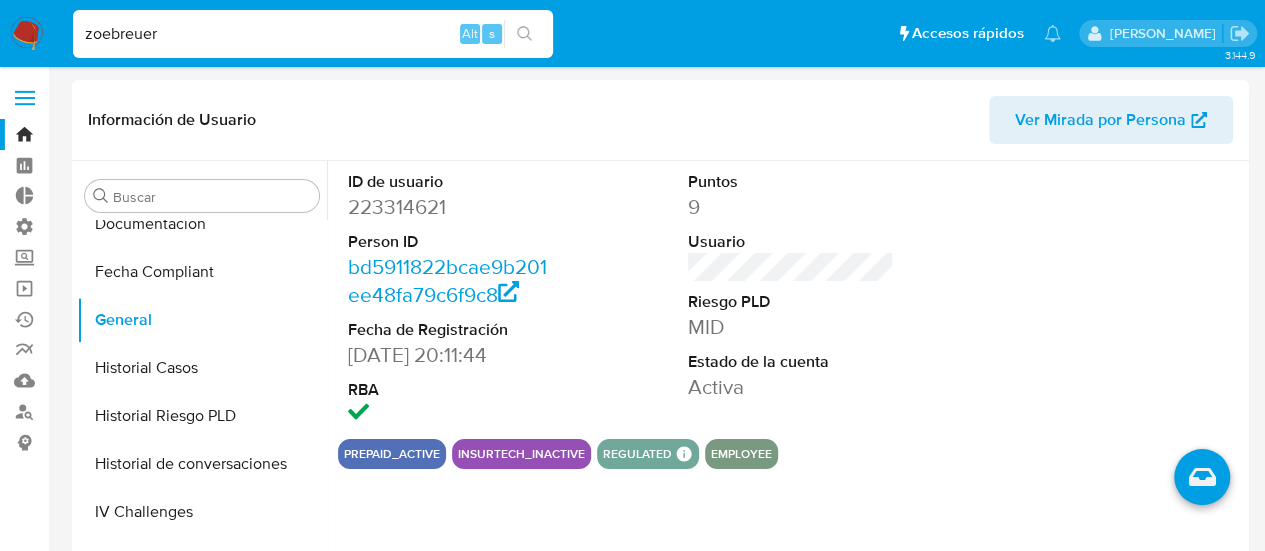click on "Información de Usuario Ver Mirada por Persona" at bounding box center (660, 120) 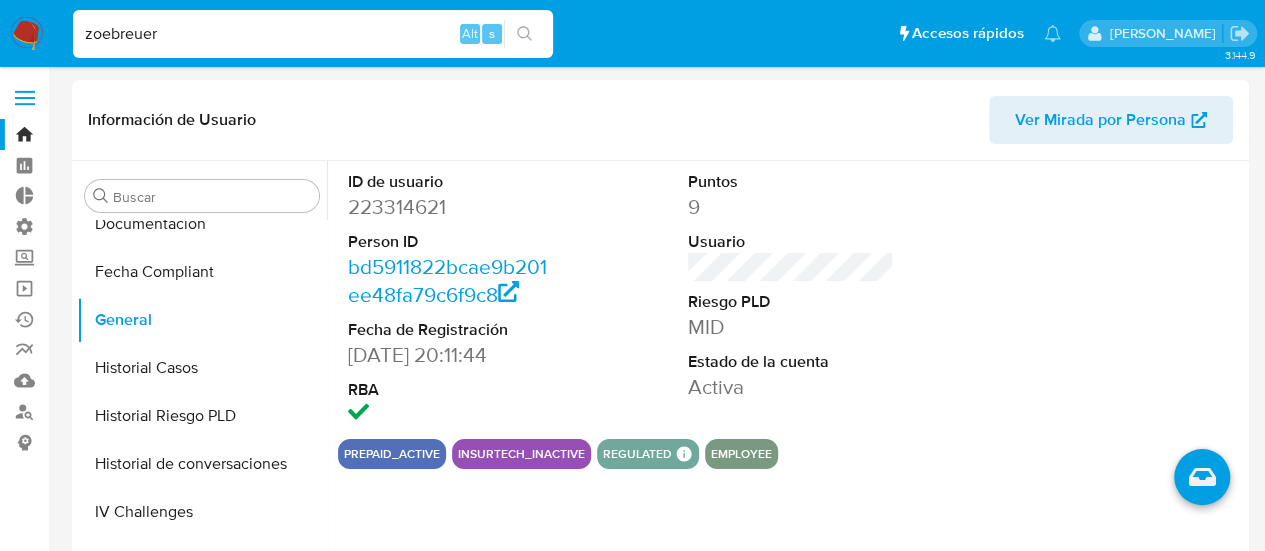 click on "zoebreuer" at bounding box center (313, 34) 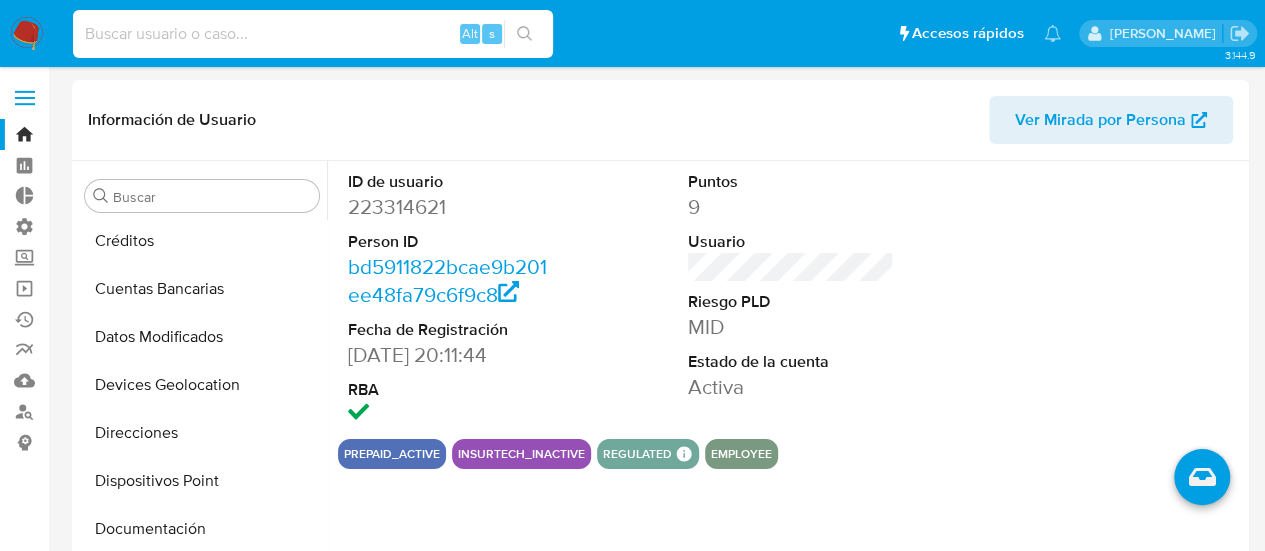 scroll, scrollTop: 0, scrollLeft: 0, axis: both 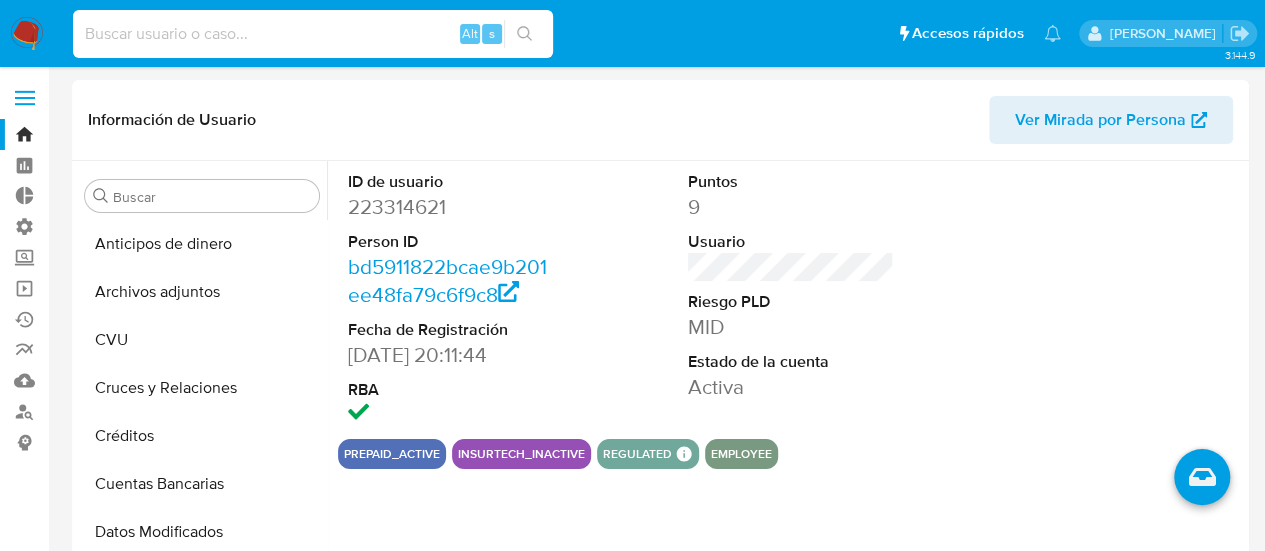type 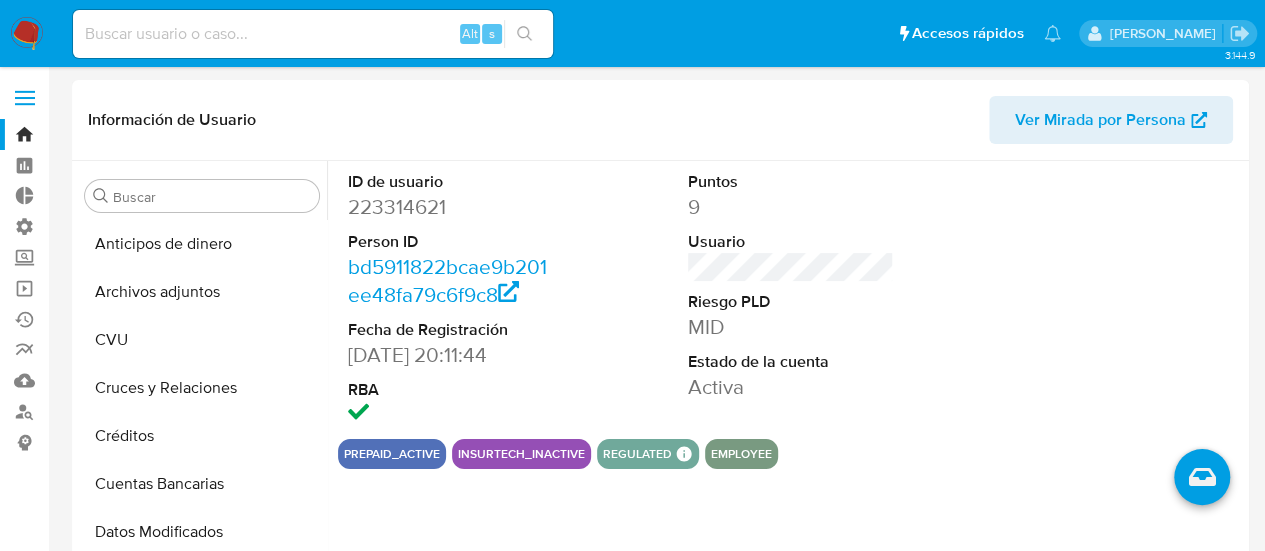 click at bounding box center (27, 34) 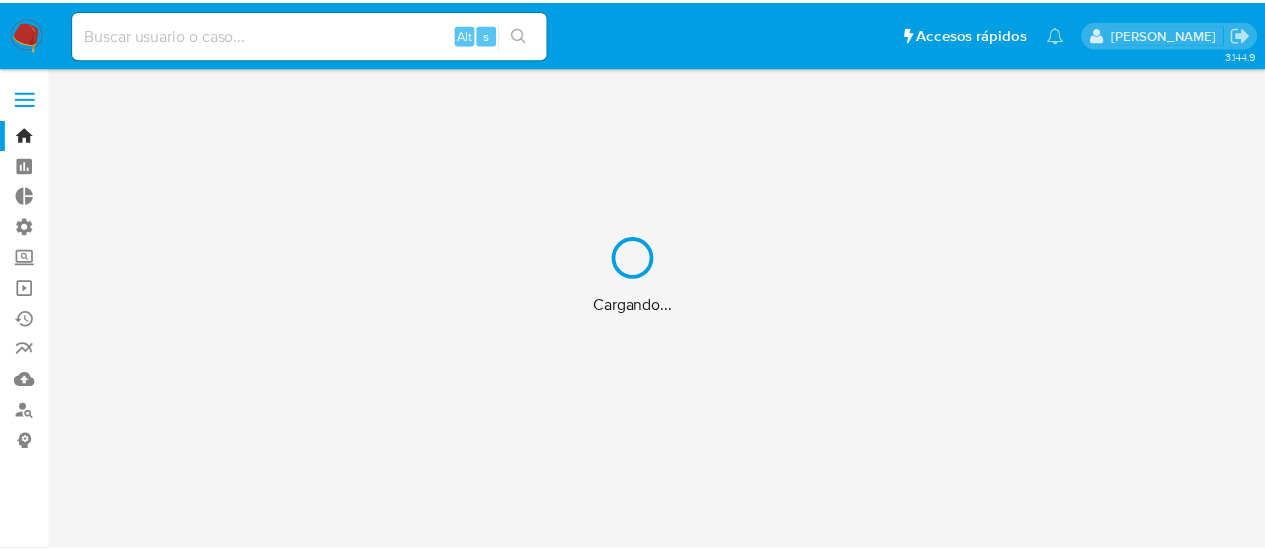 scroll, scrollTop: 0, scrollLeft: 0, axis: both 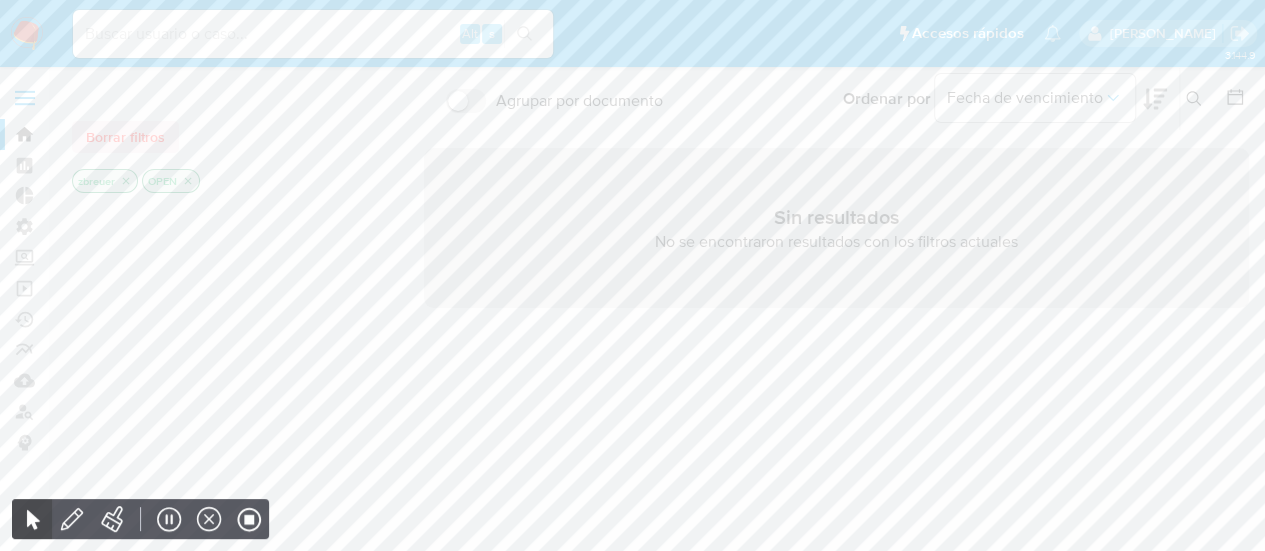 click at bounding box center [232, 537] 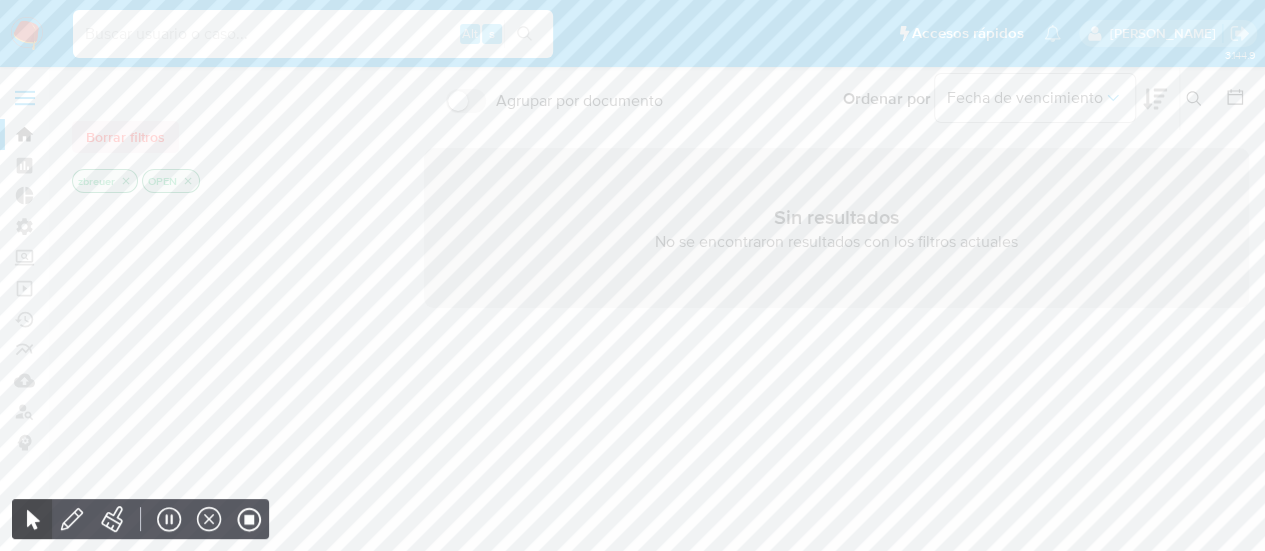paste on "223314621" 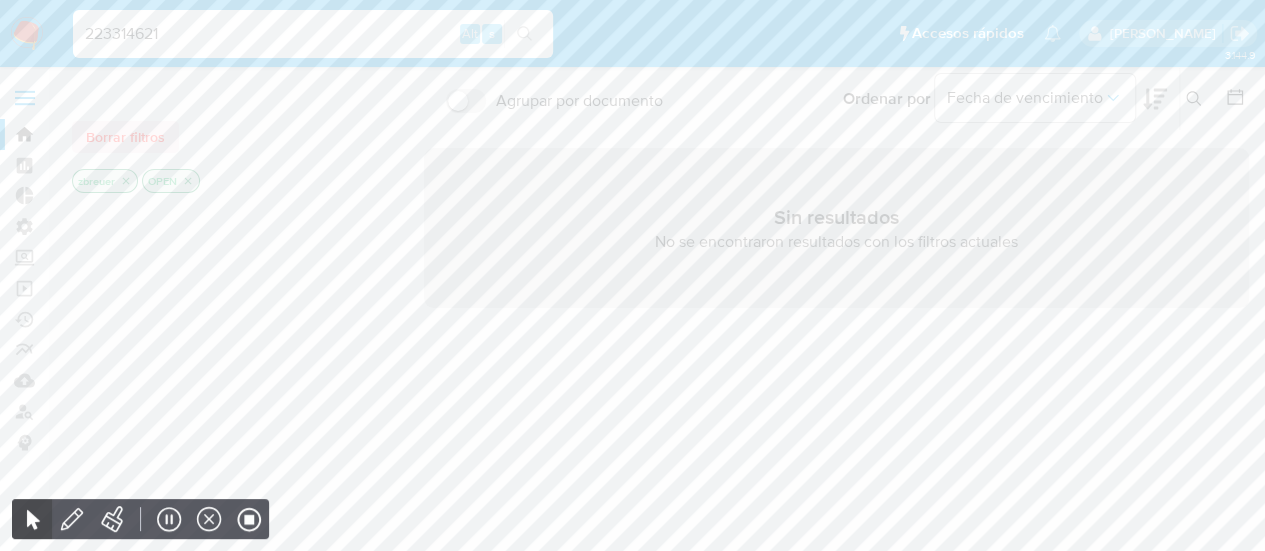 type on "223314621" 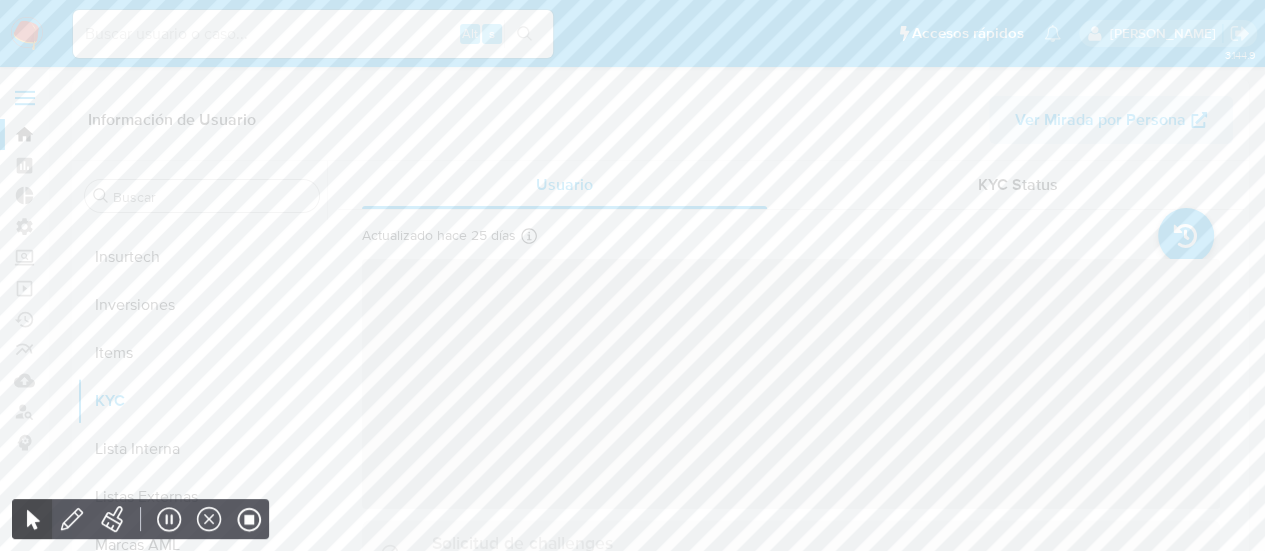 scroll, scrollTop: 893, scrollLeft: 0, axis: vertical 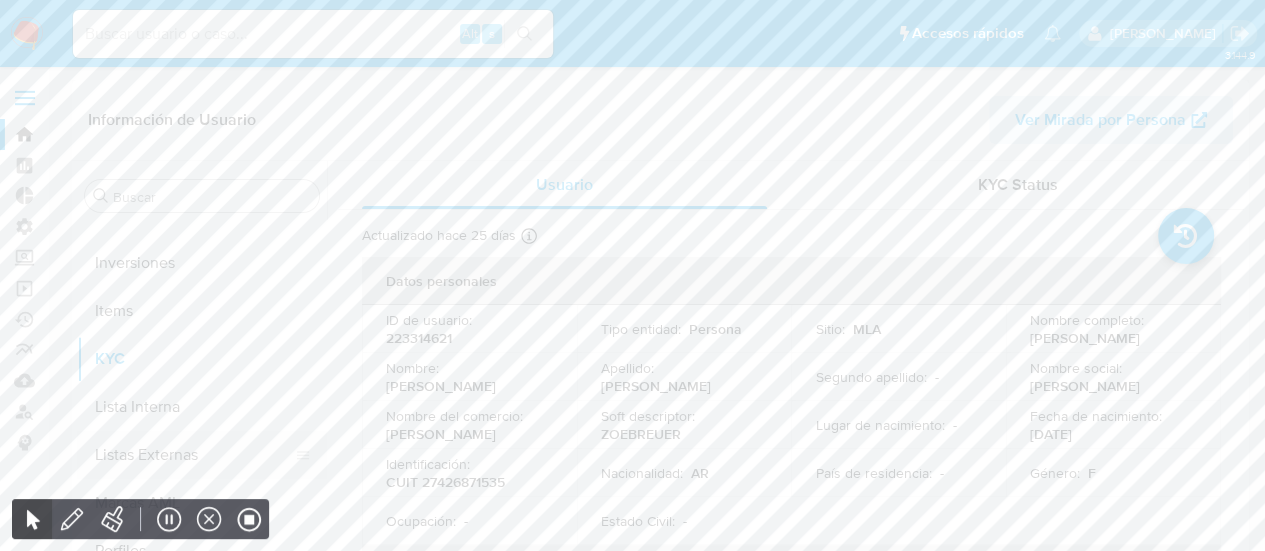 select on "10" 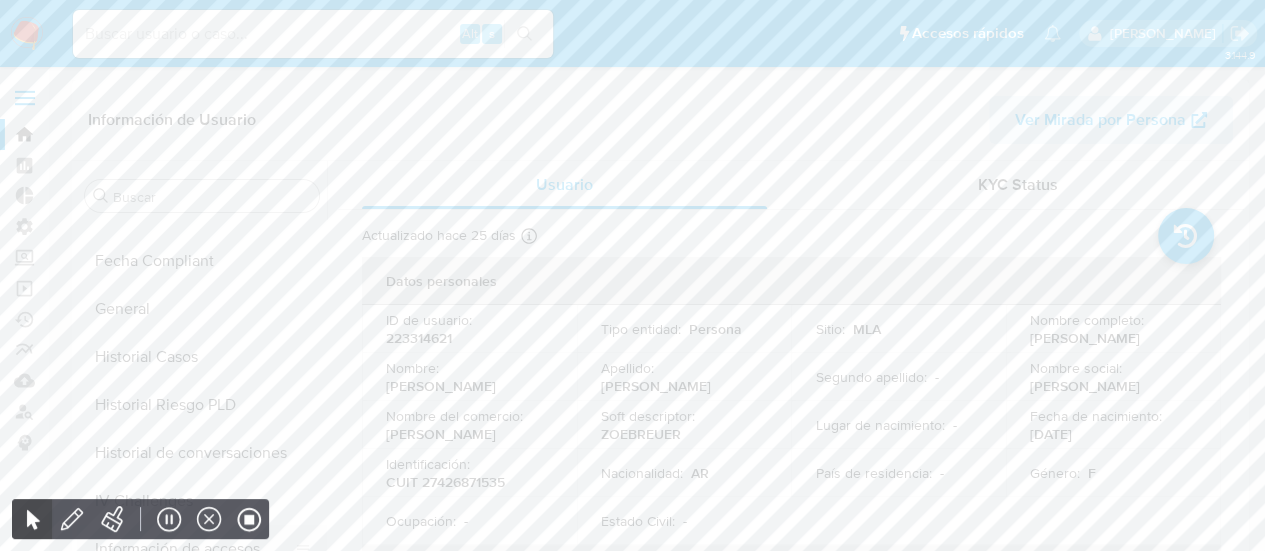 scroll, scrollTop: 493, scrollLeft: 0, axis: vertical 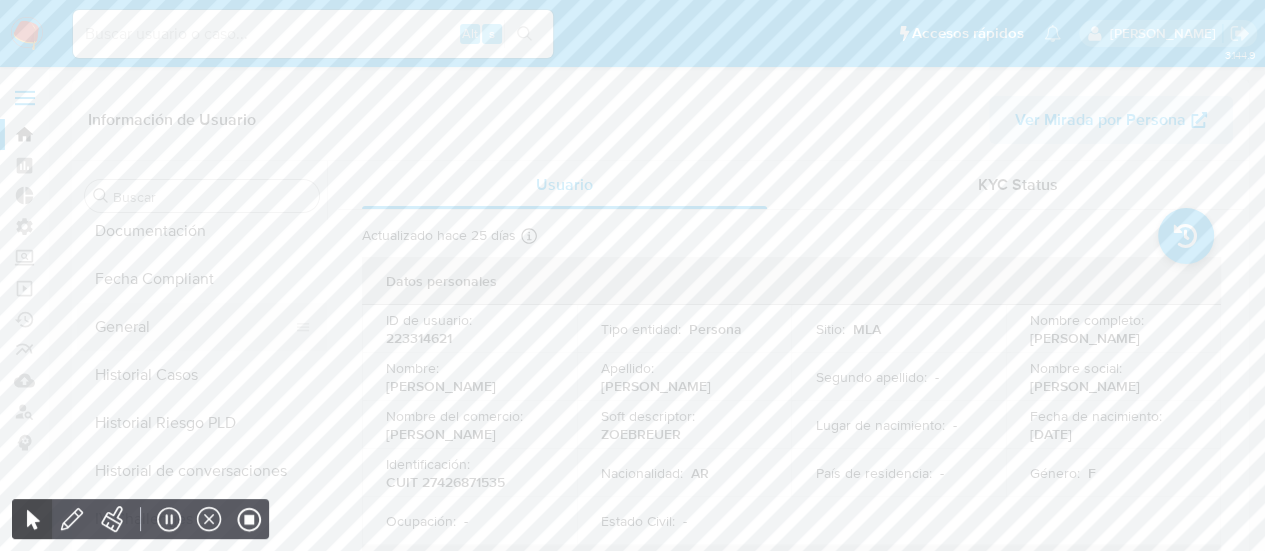 click on "General" at bounding box center (194, 327) 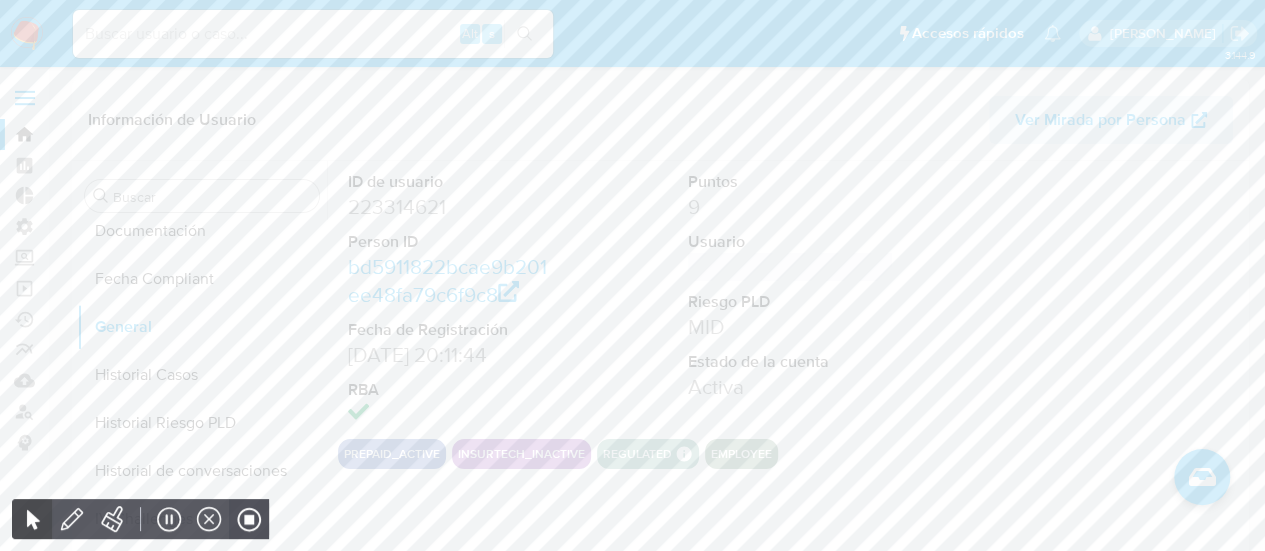 click at bounding box center [249, 519] 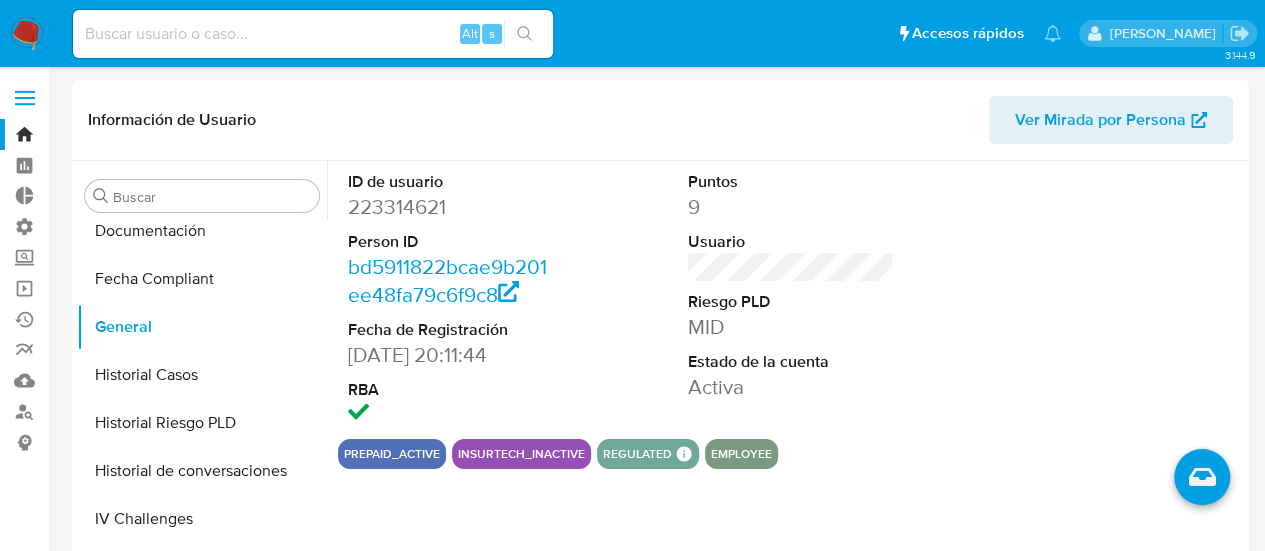 click at bounding box center [27, 34] 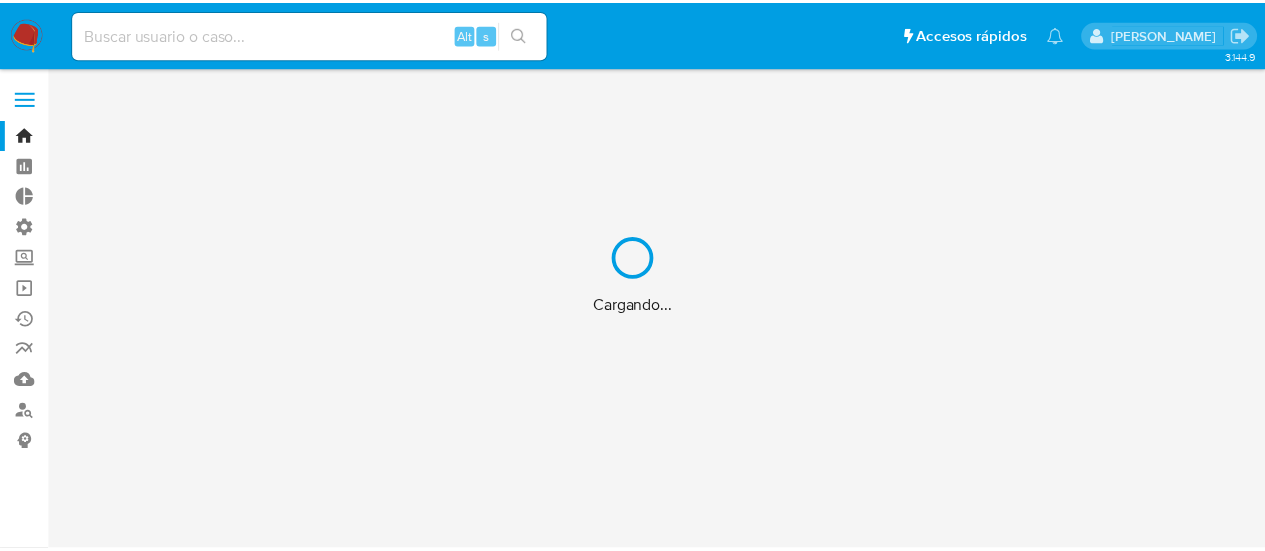 scroll, scrollTop: 0, scrollLeft: 0, axis: both 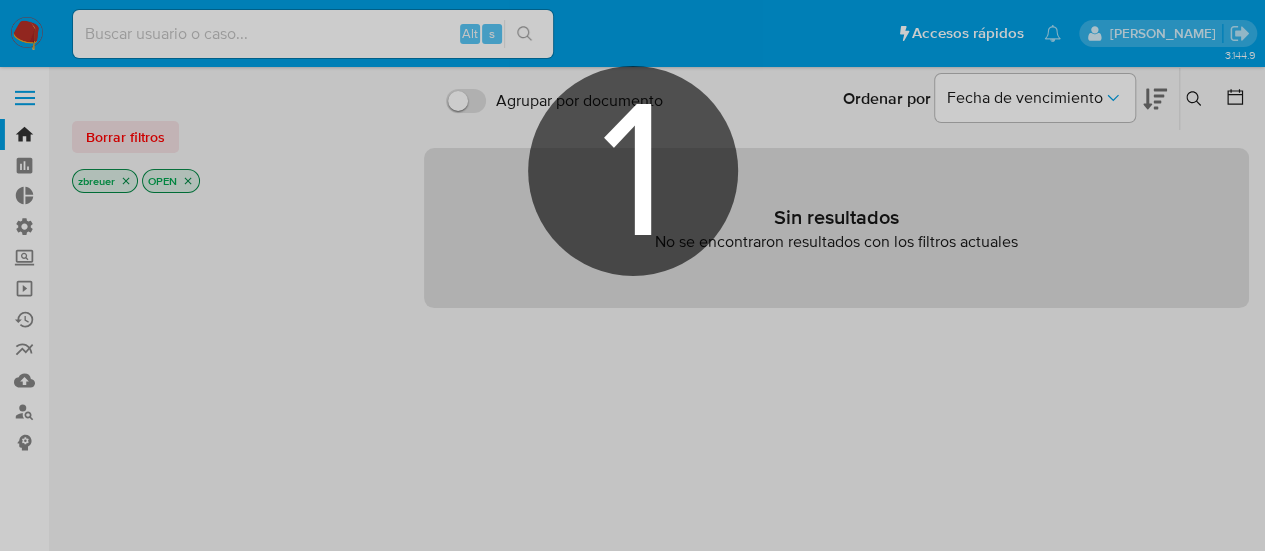 click on "1" at bounding box center (632, 275) 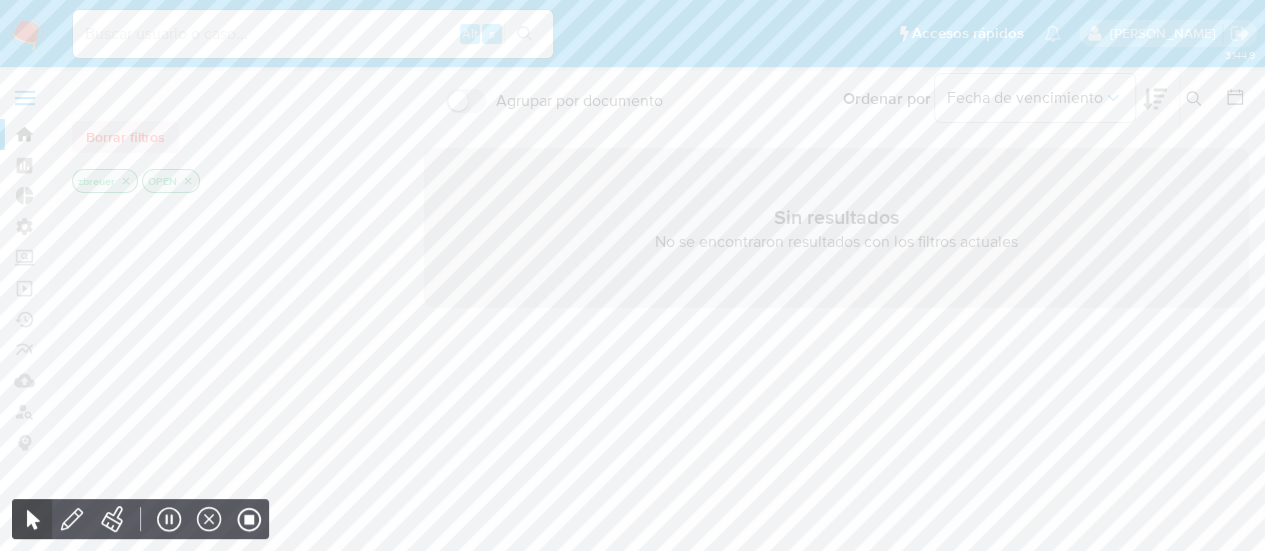 click at bounding box center (313, 34) 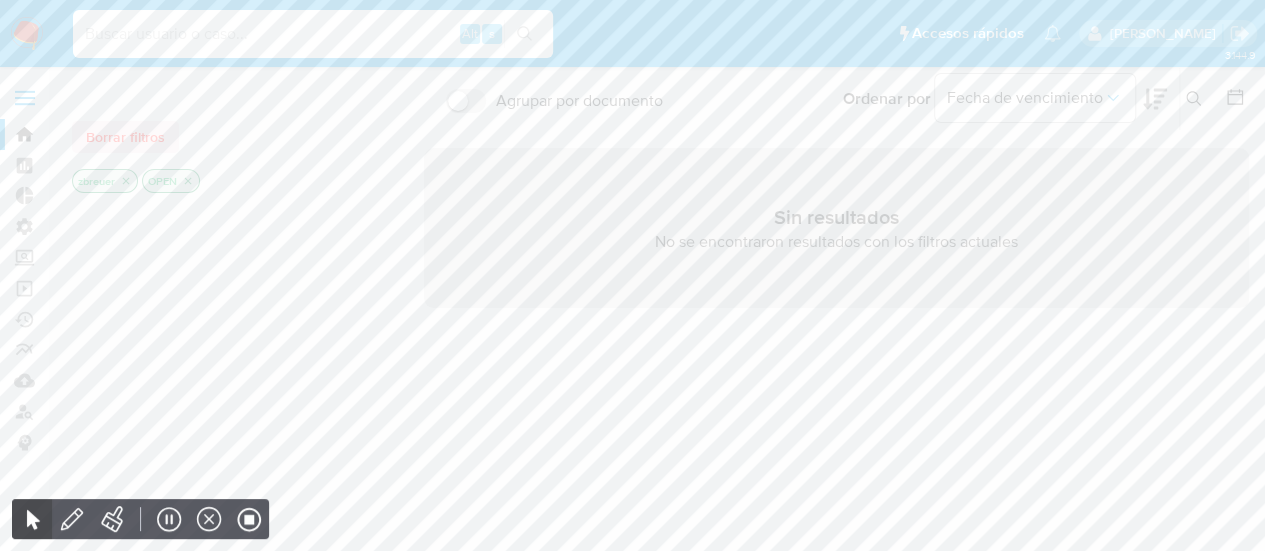 paste on "223314621" 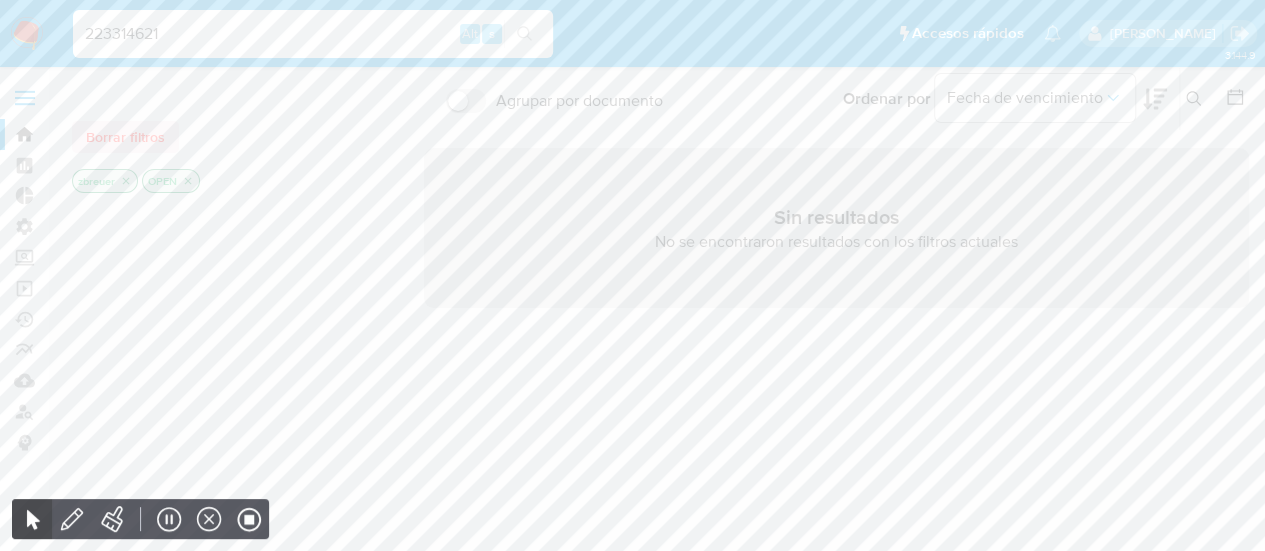 type on "223314621" 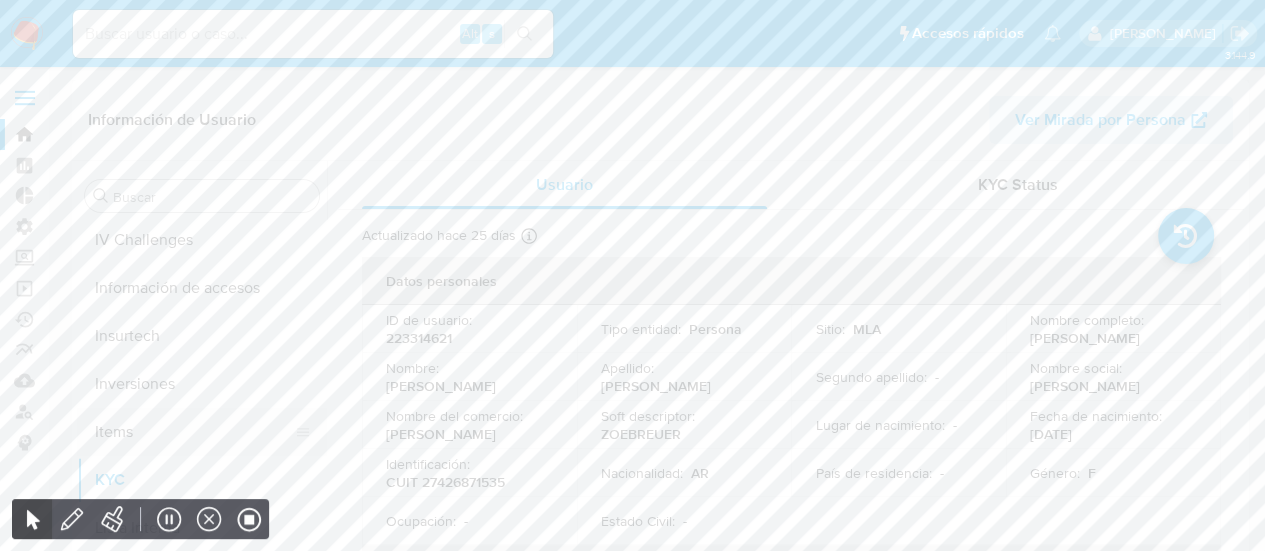 scroll, scrollTop: 593, scrollLeft: 0, axis: vertical 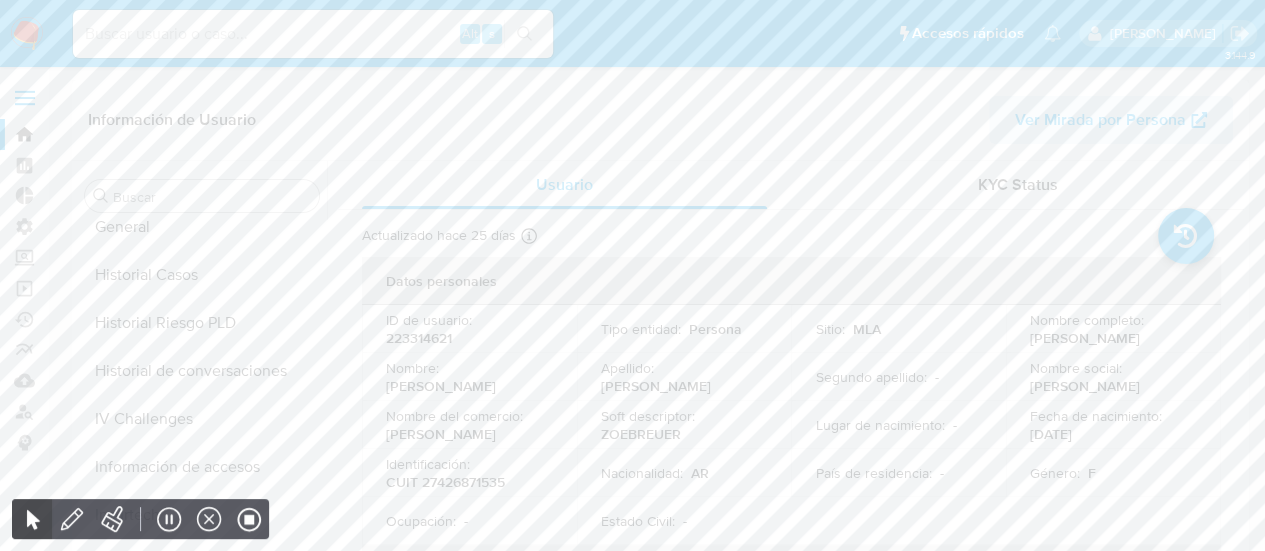 select on "10" 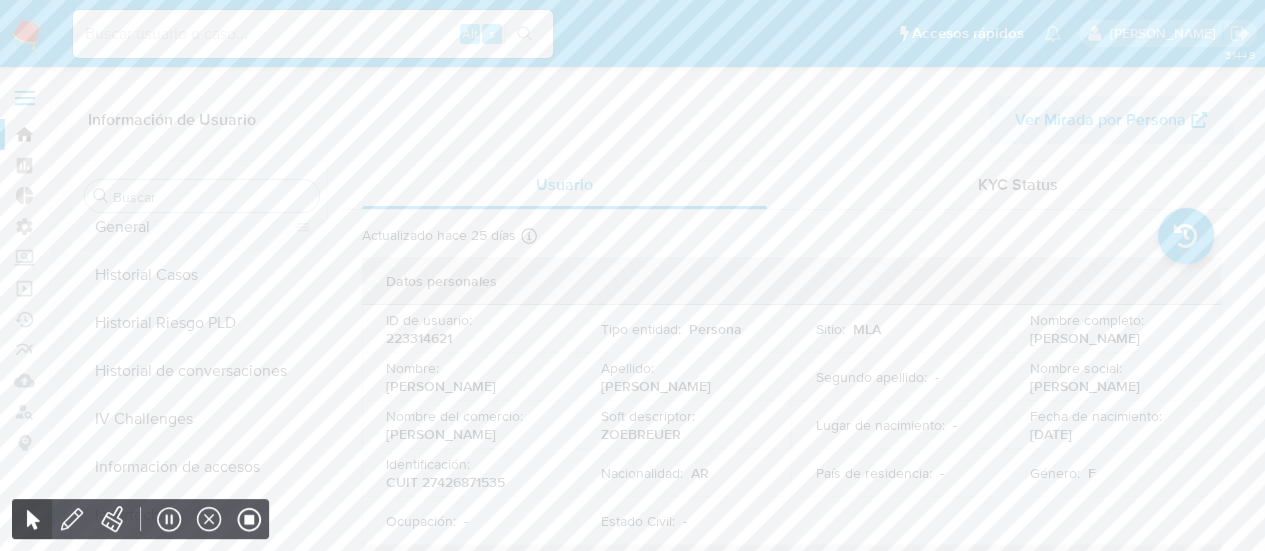 click on "General" at bounding box center [194, 227] 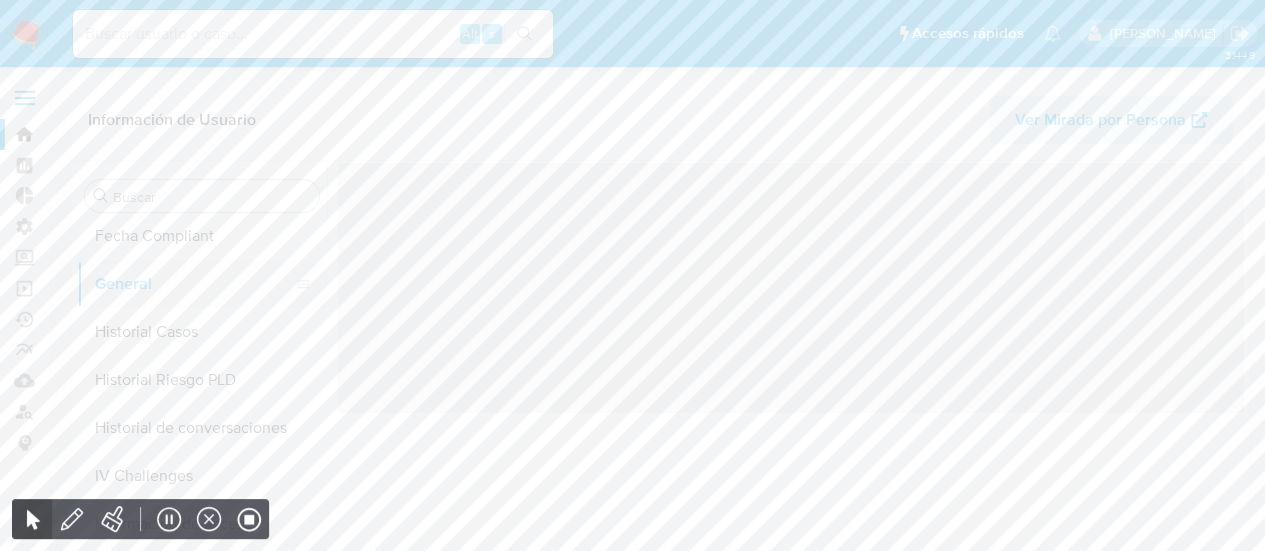 scroll, scrollTop: 493, scrollLeft: 0, axis: vertical 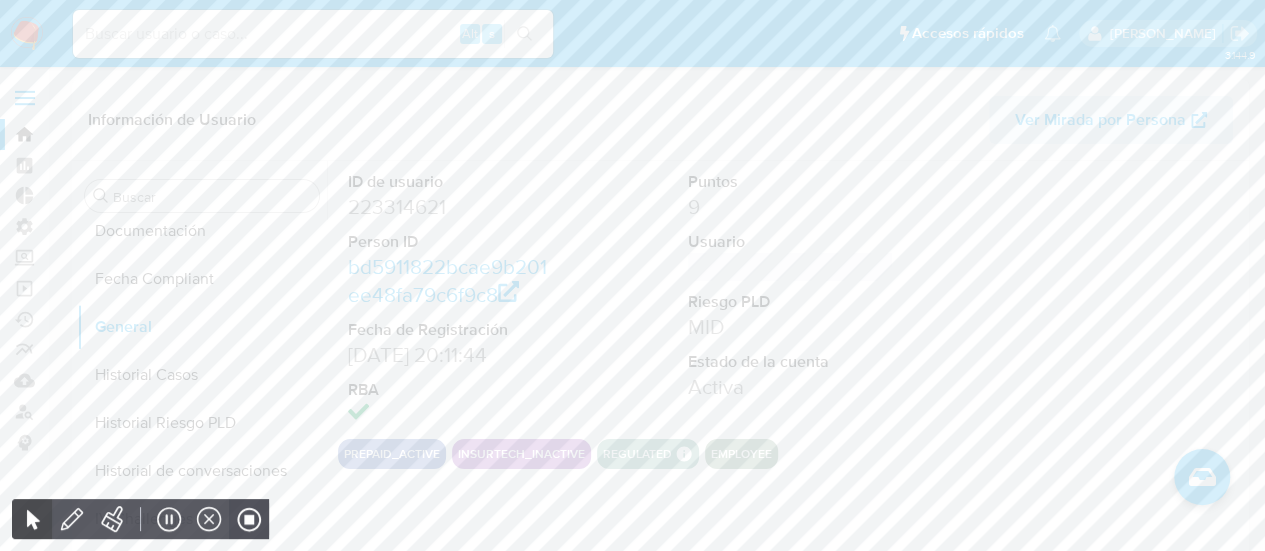click at bounding box center [249, 519] 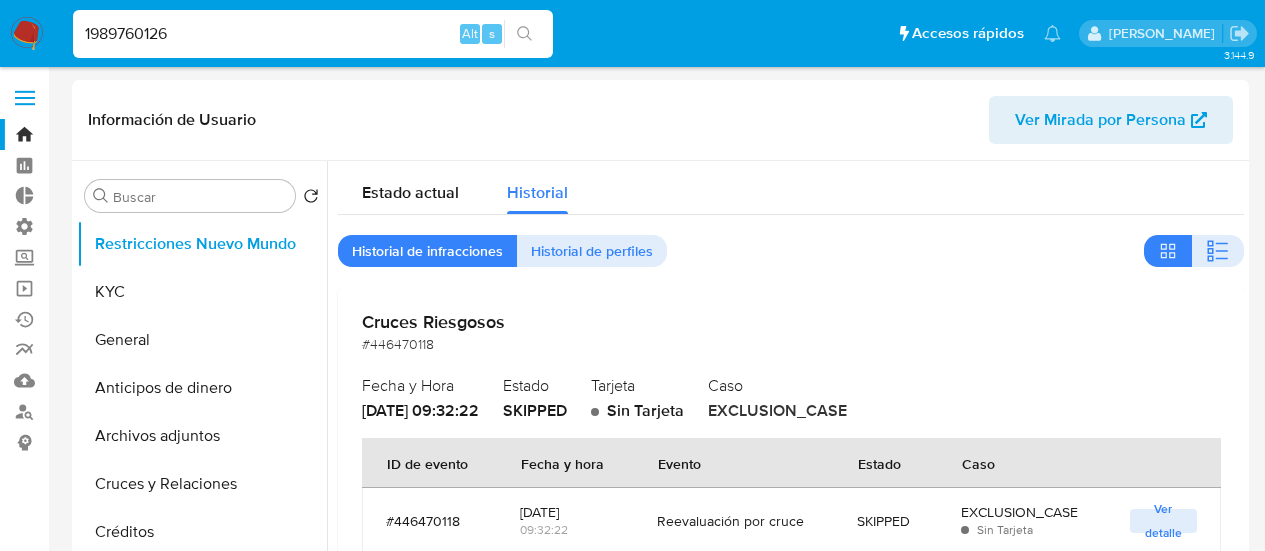 select on "10" 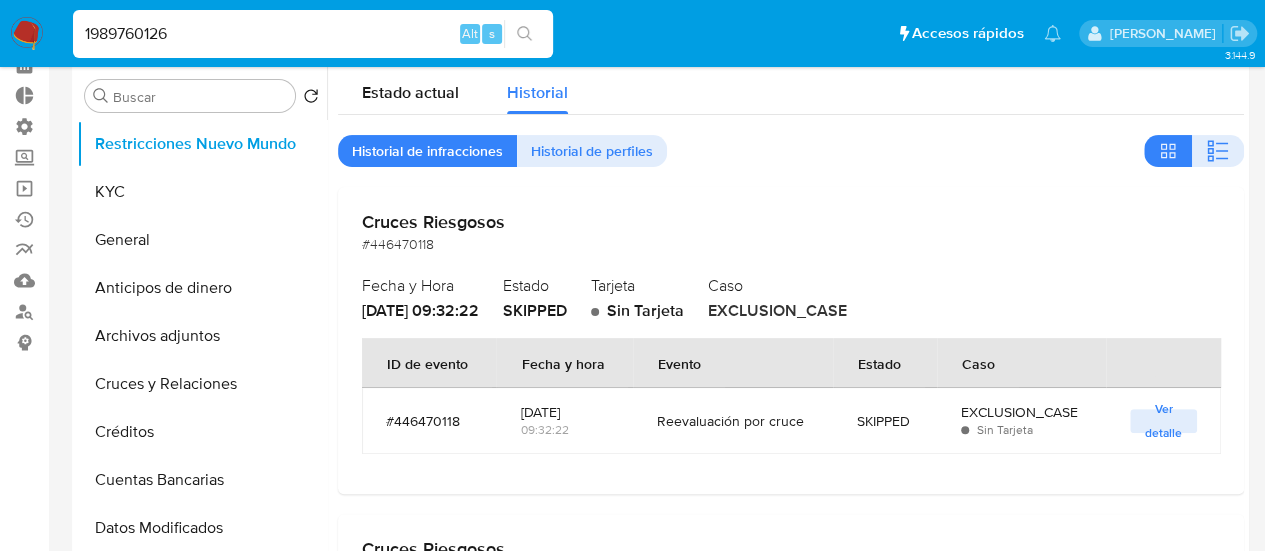 scroll, scrollTop: 100, scrollLeft: 0, axis: vertical 